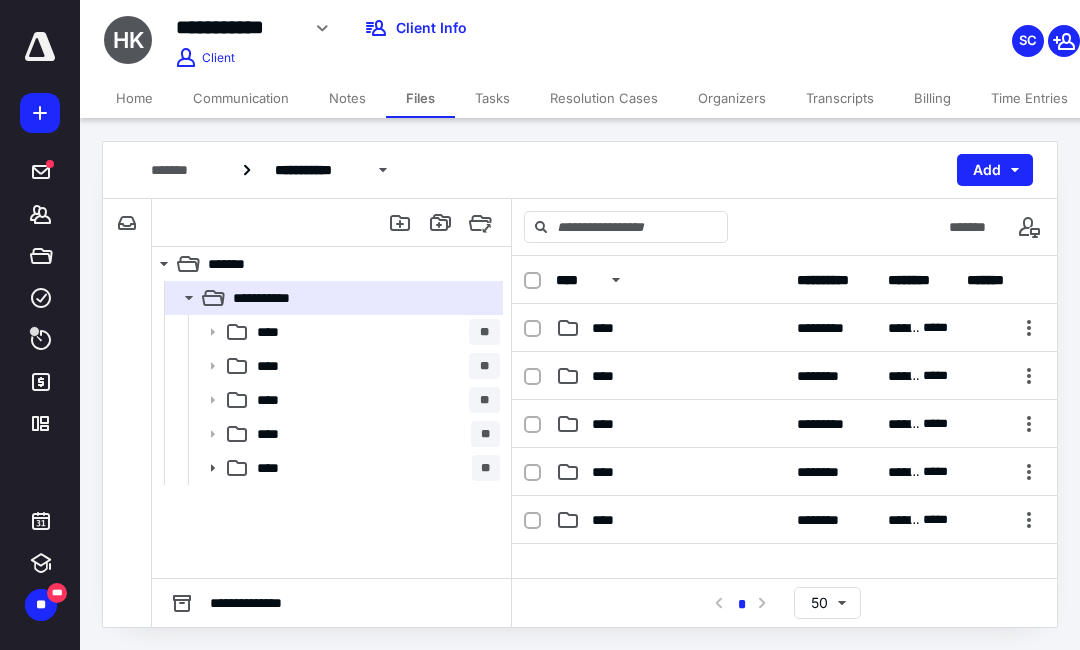 scroll, scrollTop: 0, scrollLeft: 0, axis: both 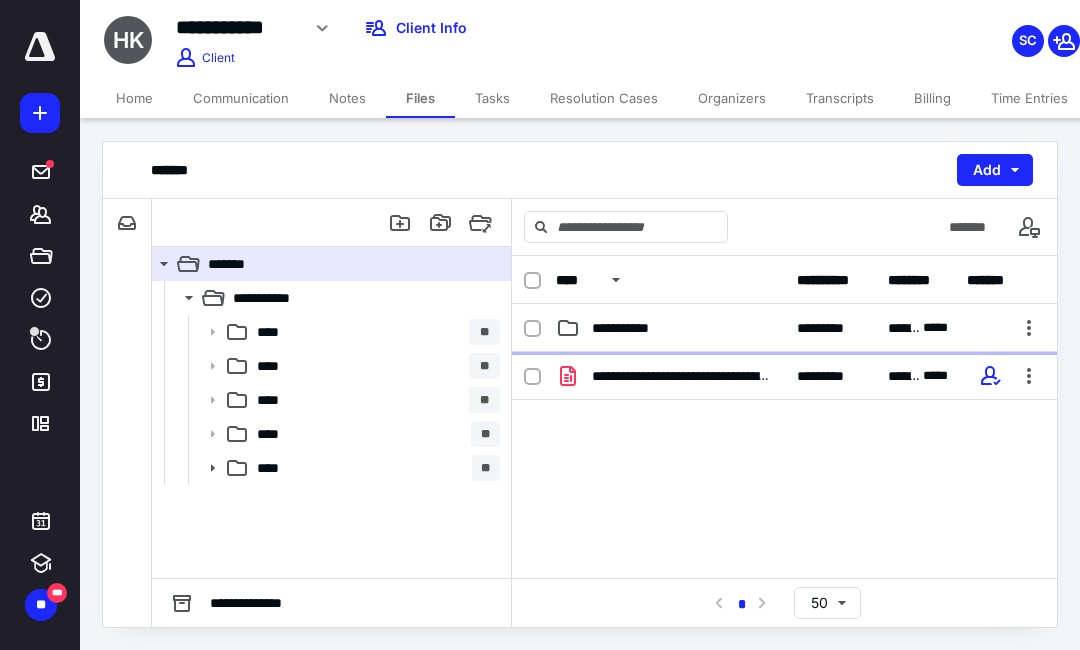 click on "**********" at bounding box center [784, 328] 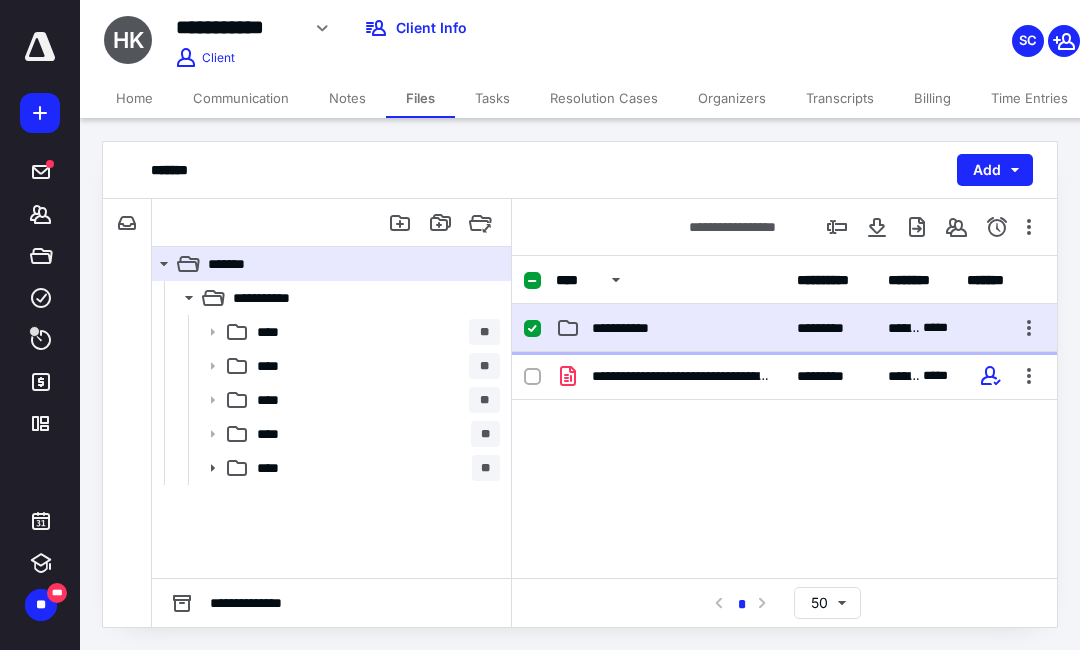 click on "**********" at bounding box center (784, 328) 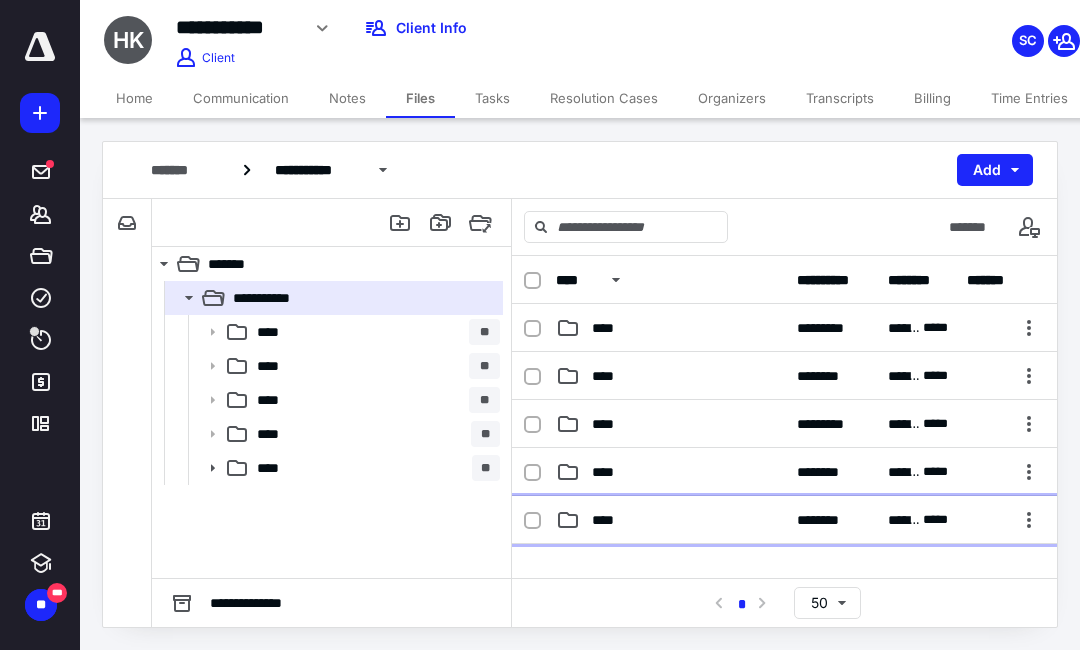 click on "**********" at bounding box center [784, 520] 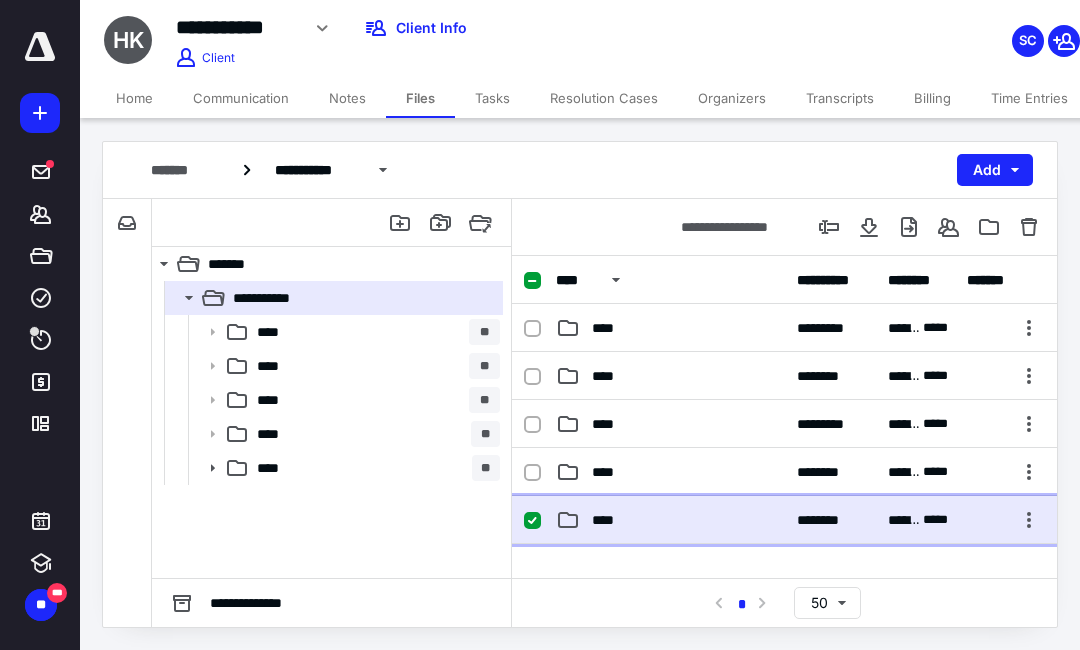 click on "**********" at bounding box center (784, 520) 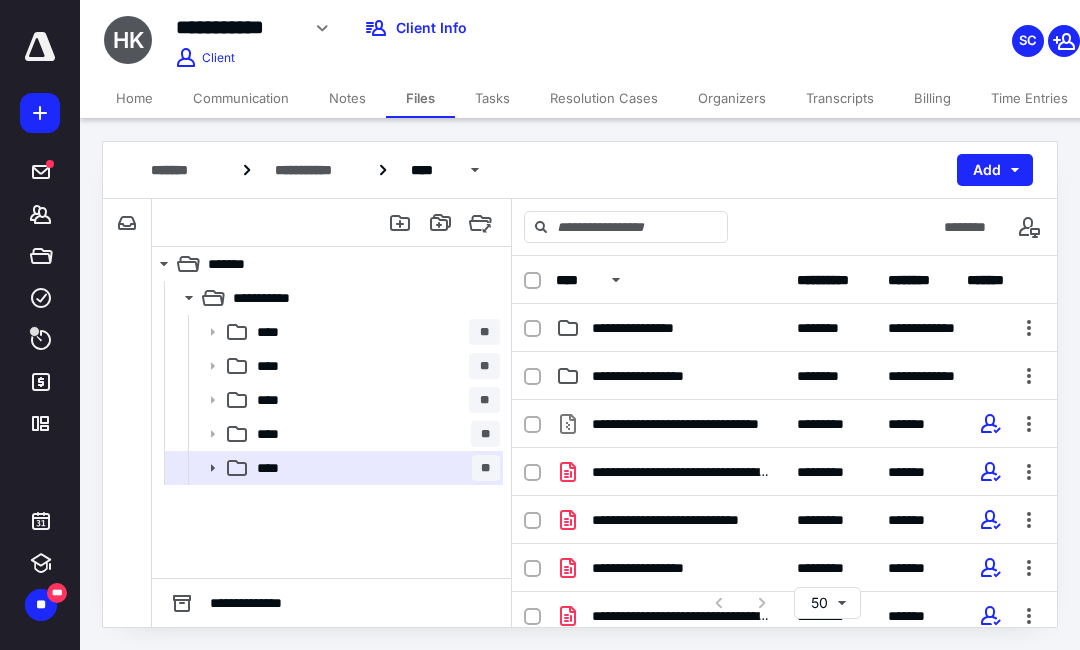scroll, scrollTop: 0, scrollLeft: 0, axis: both 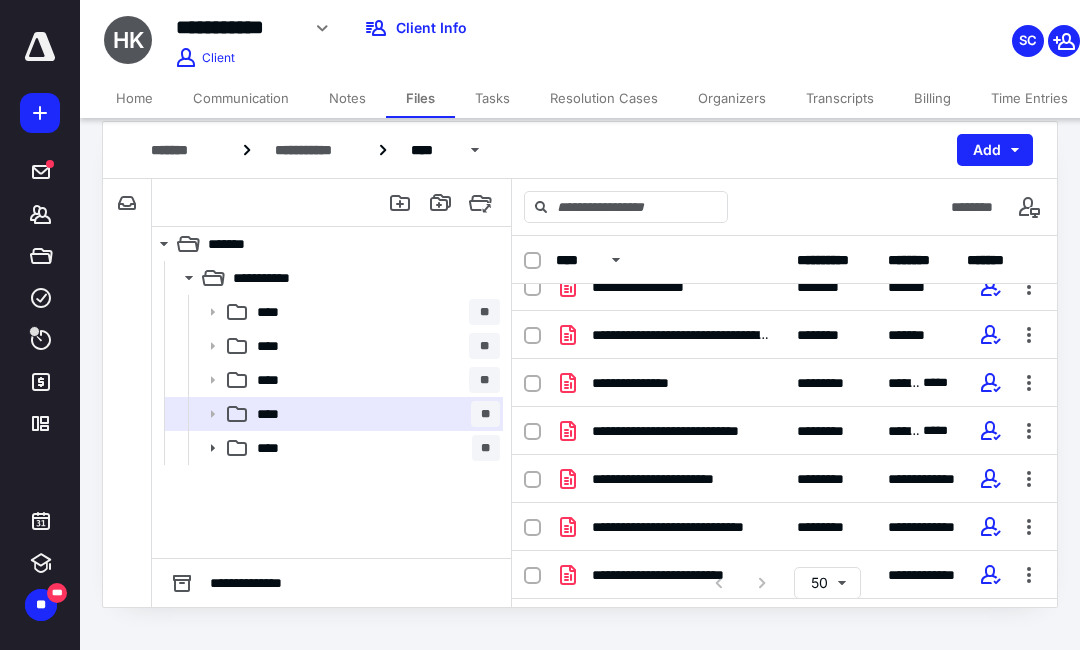click on "**********" at bounding box center [784, 383] 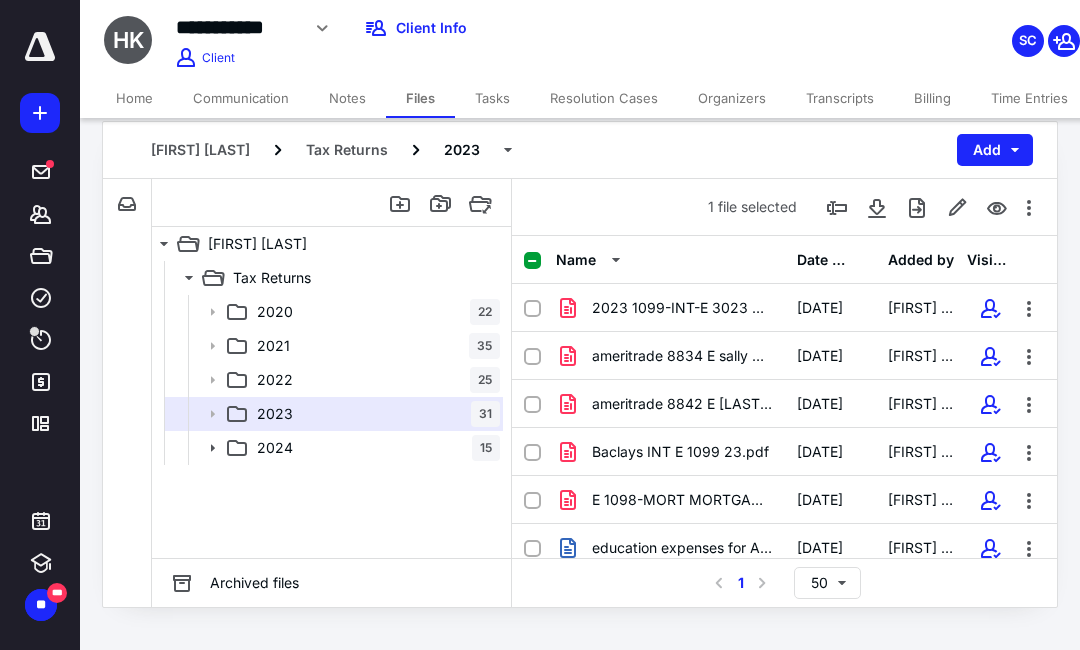 scroll, scrollTop: 645, scrollLeft: 0, axis: vertical 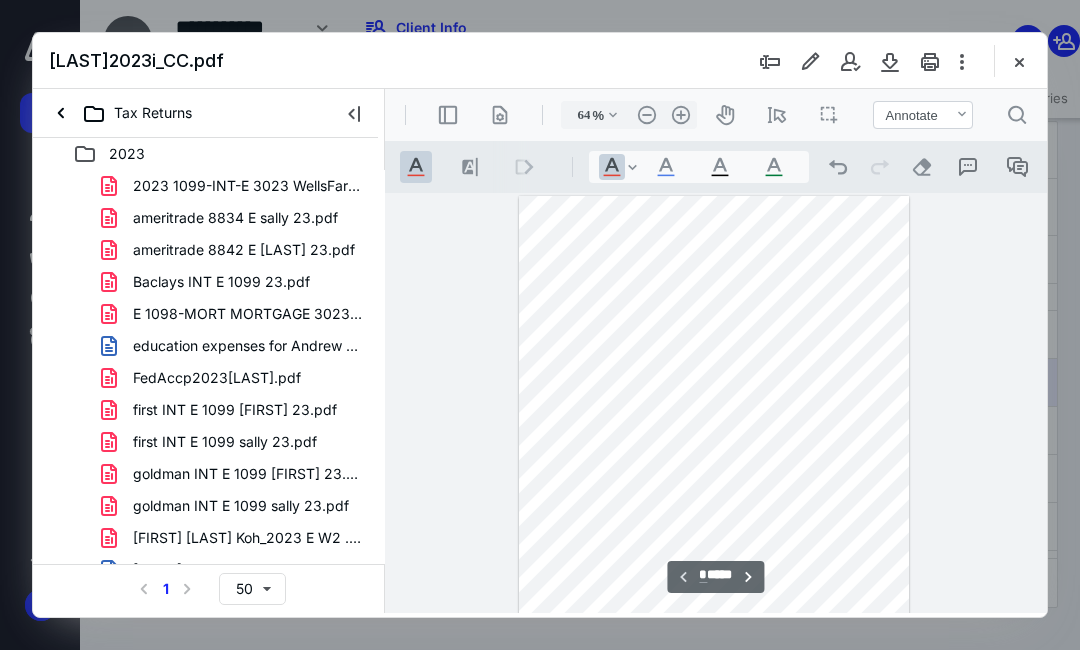 click at bounding box center (714, 448) 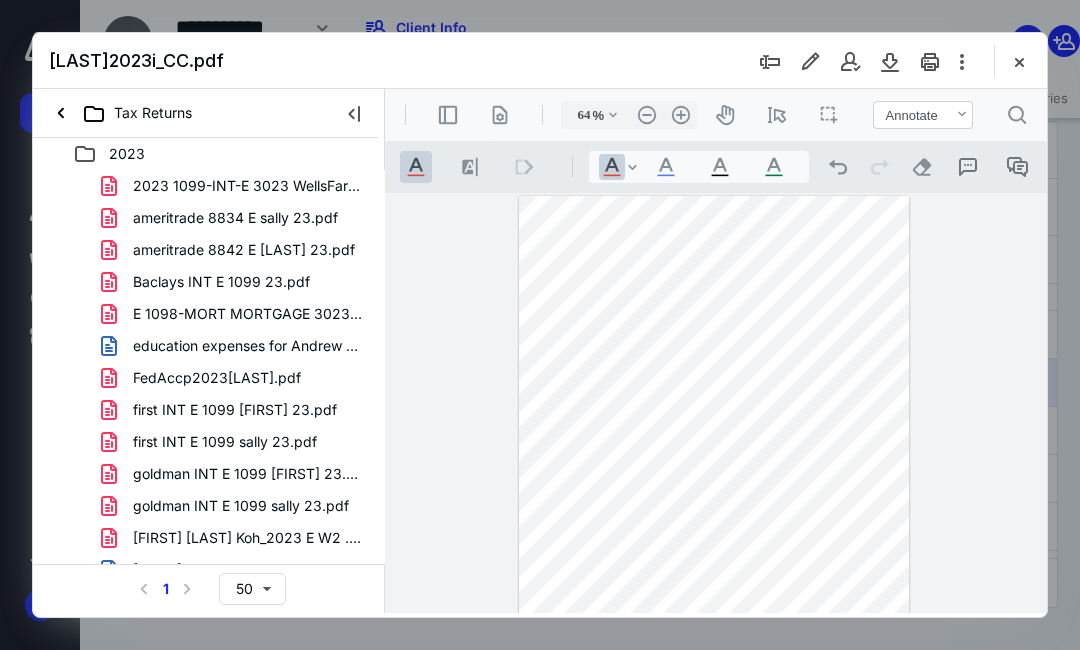 click on ".cls-1{fill:#abb0c4;} icon - operation - undo" at bounding box center (838, 167) 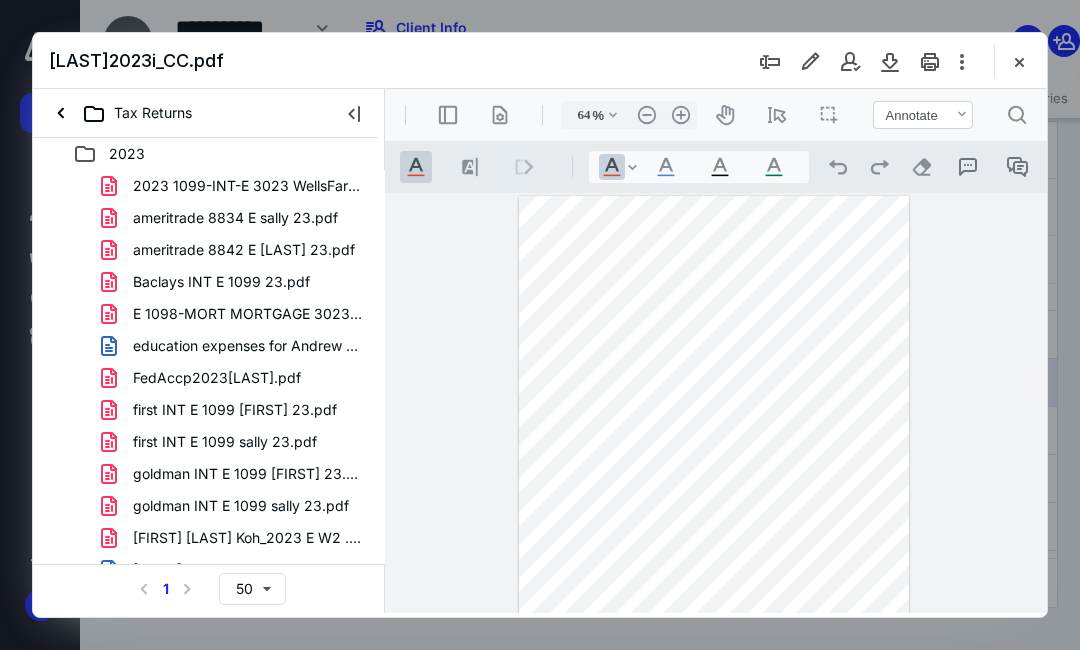 click on ".cls-1{fill:#abb0c4;} icon - operation - undo" at bounding box center [838, 167] 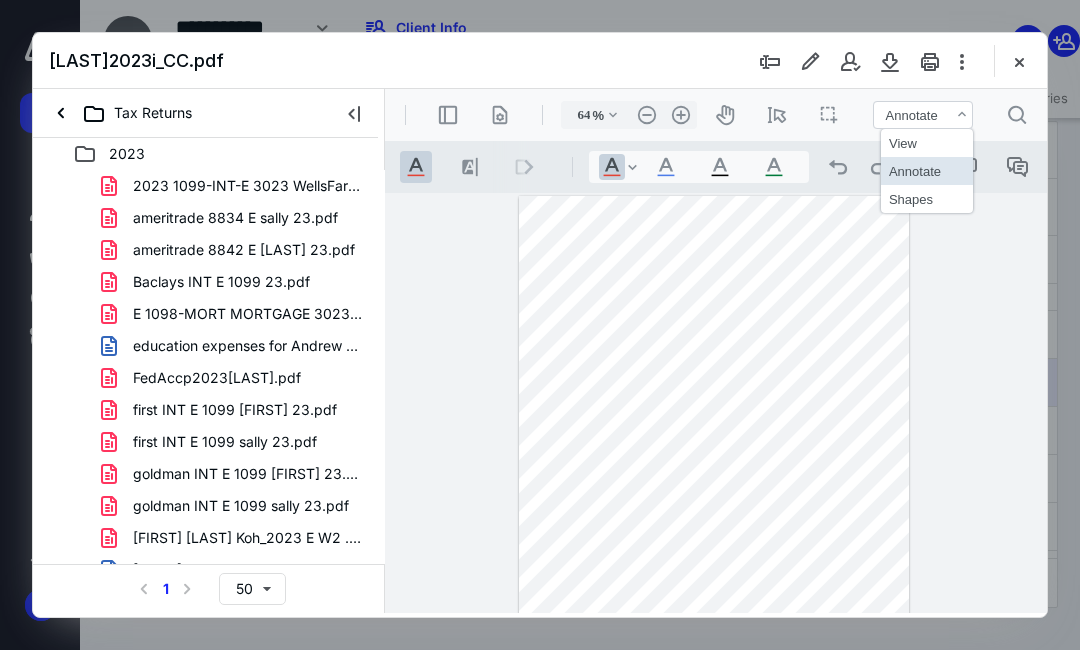 click on "View" at bounding box center (927, 143) 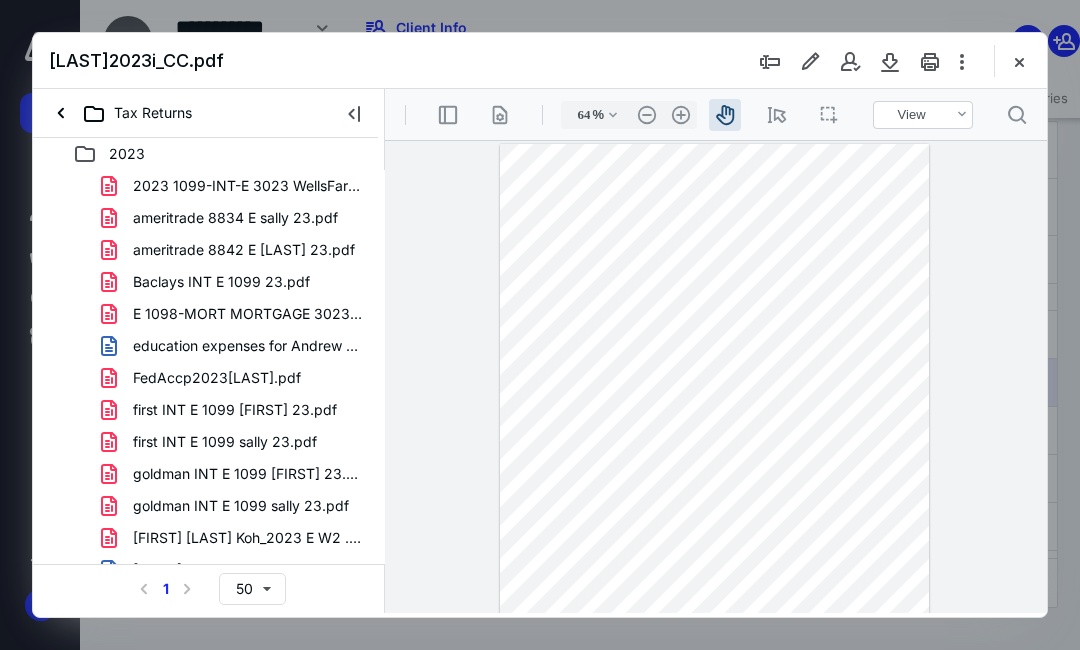 type on "71" 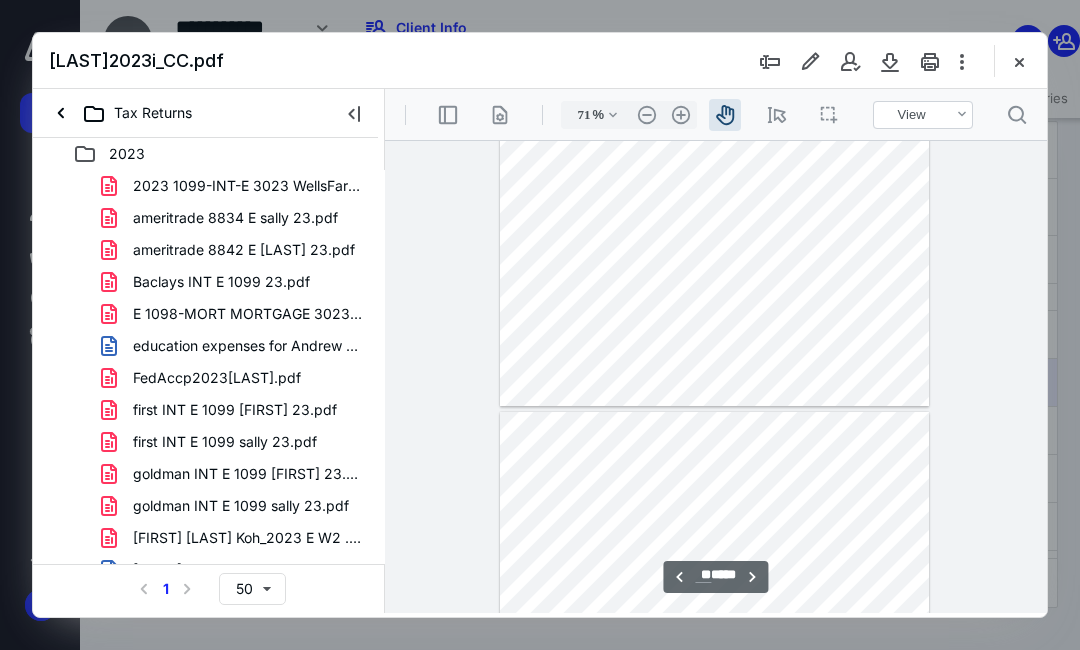 type on "**" 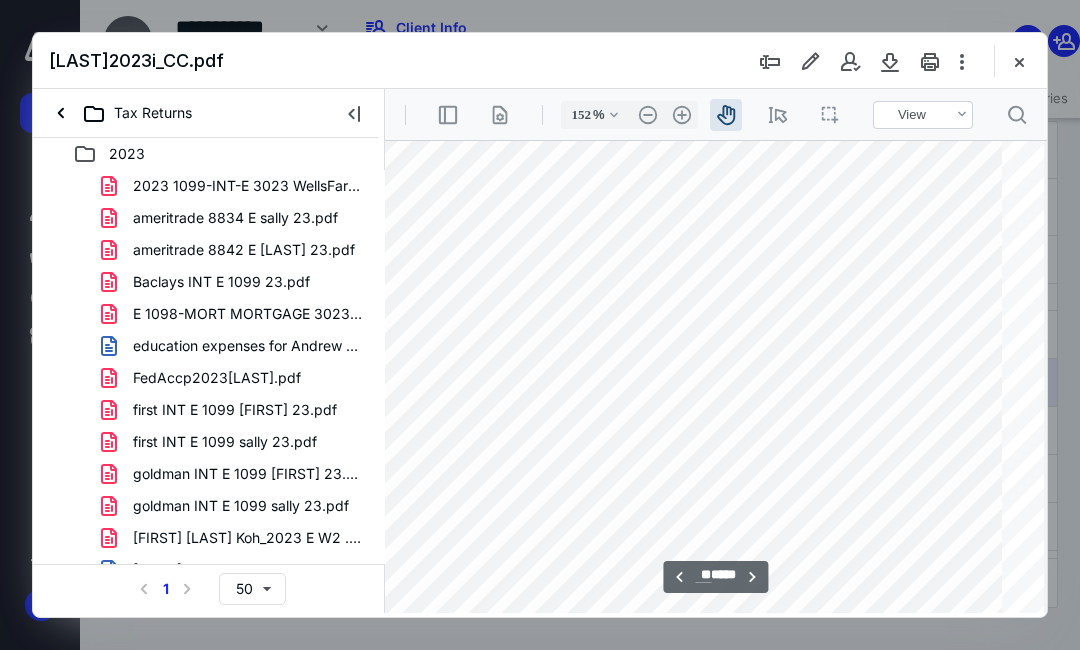 scroll, scrollTop: 29618, scrollLeft: 0, axis: vertical 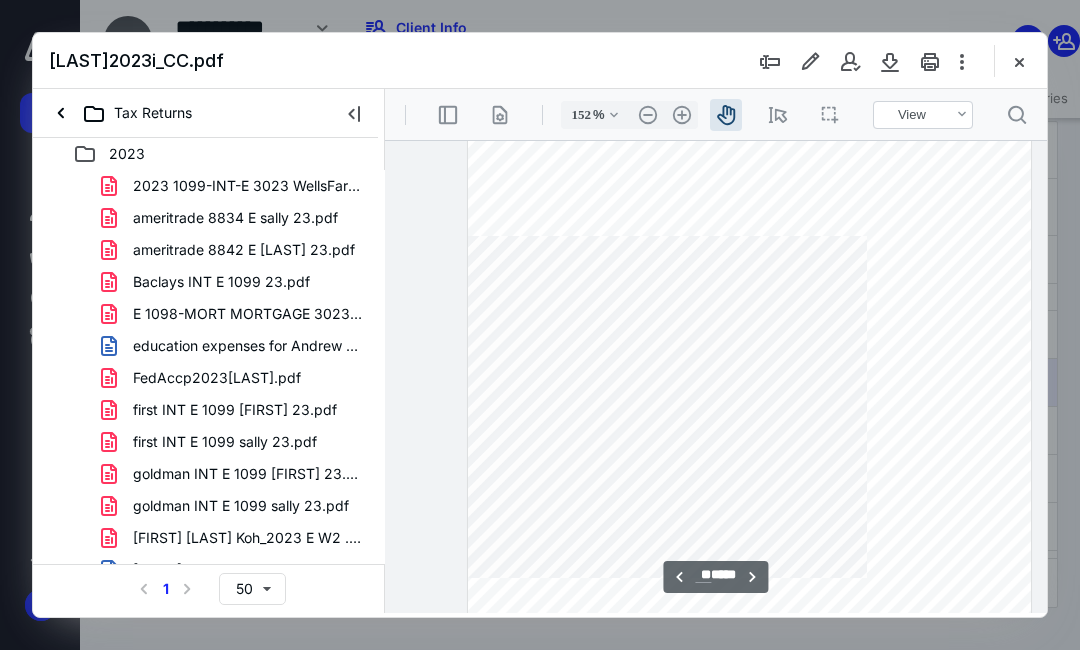 type on "94" 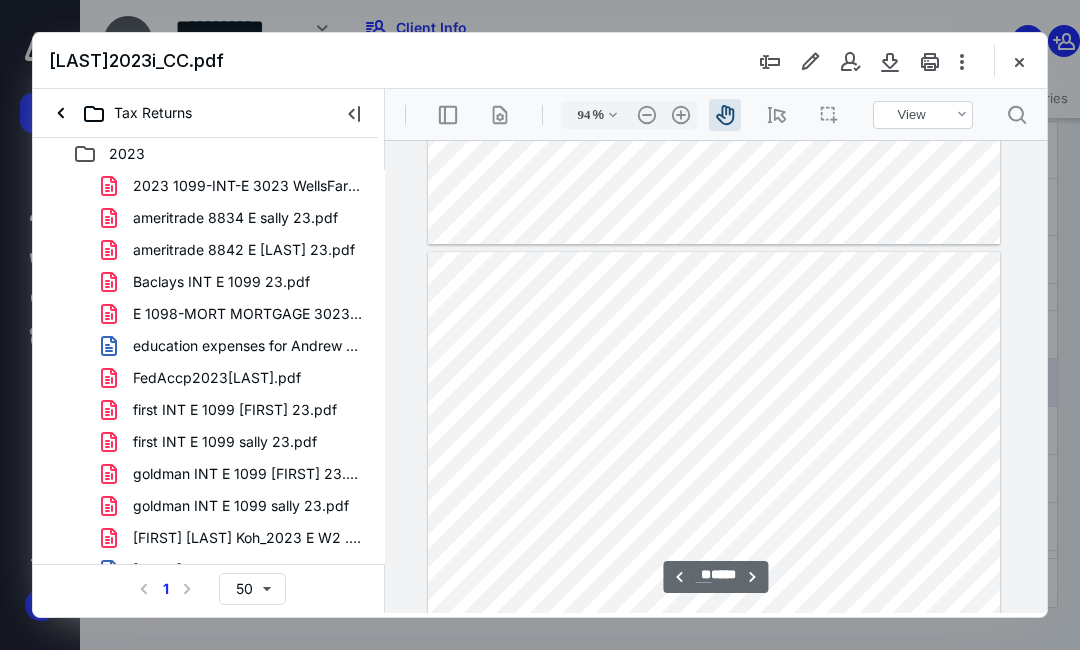 scroll, scrollTop: 20865, scrollLeft: 0, axis: vertical 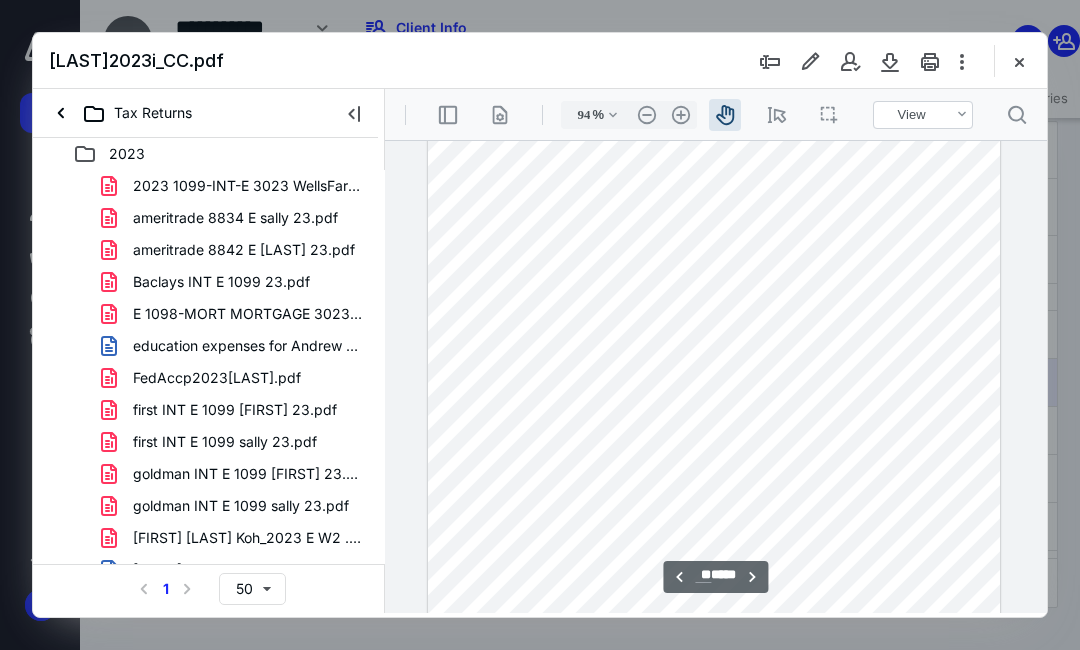 click at bounding box center [714, 338] 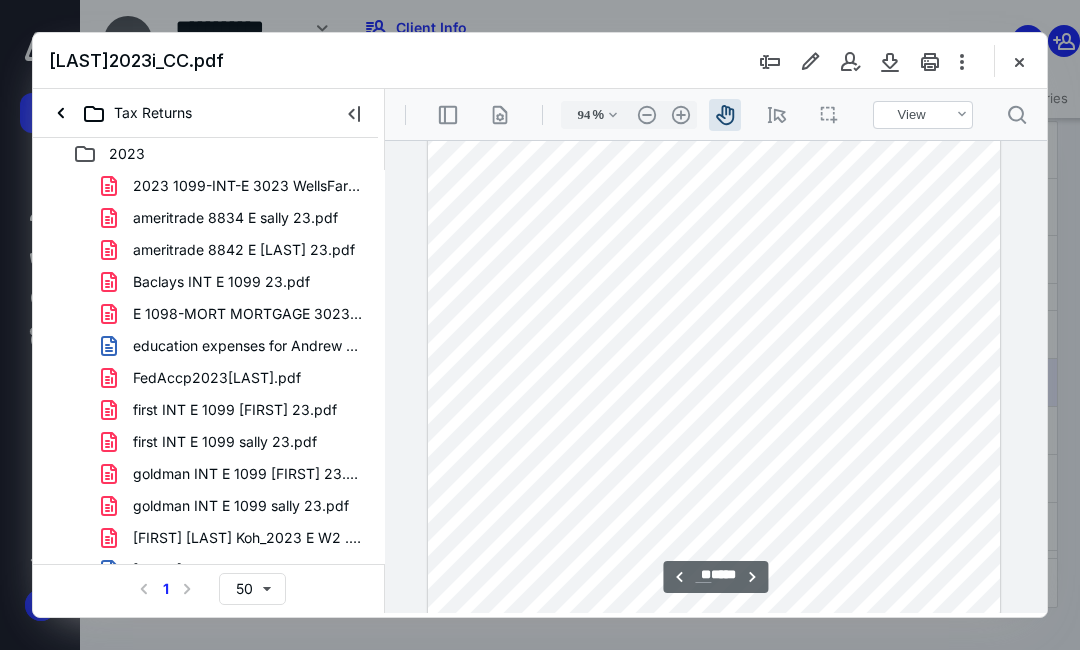 scroll, scrollTop: 24901, scrollLeft: 0, axis: vertical 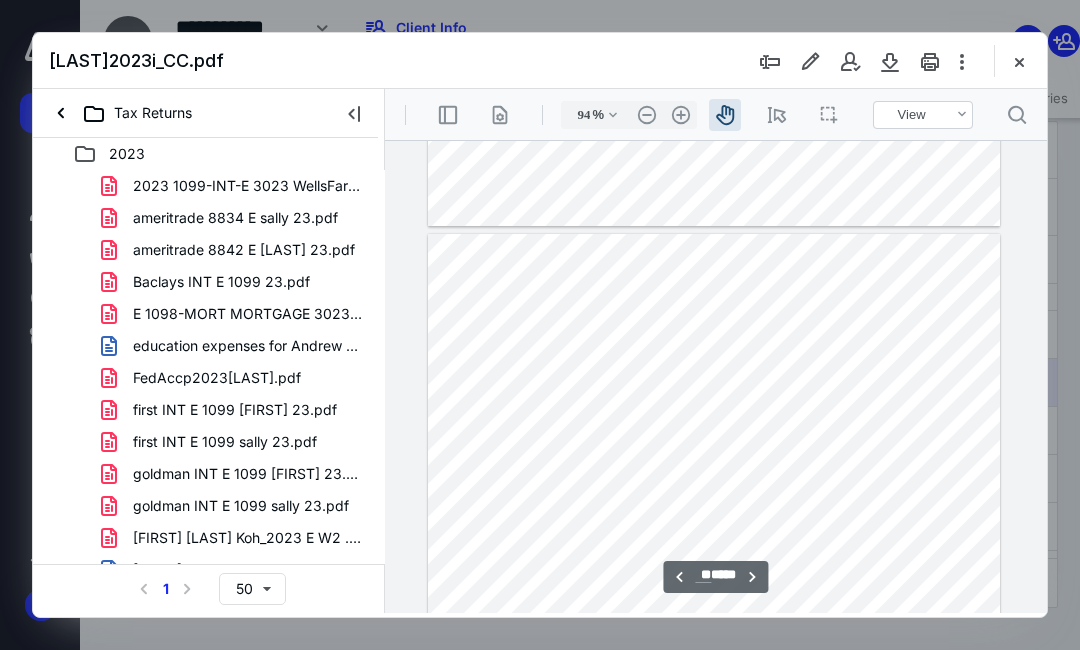 click at bounding box center (714, 604) 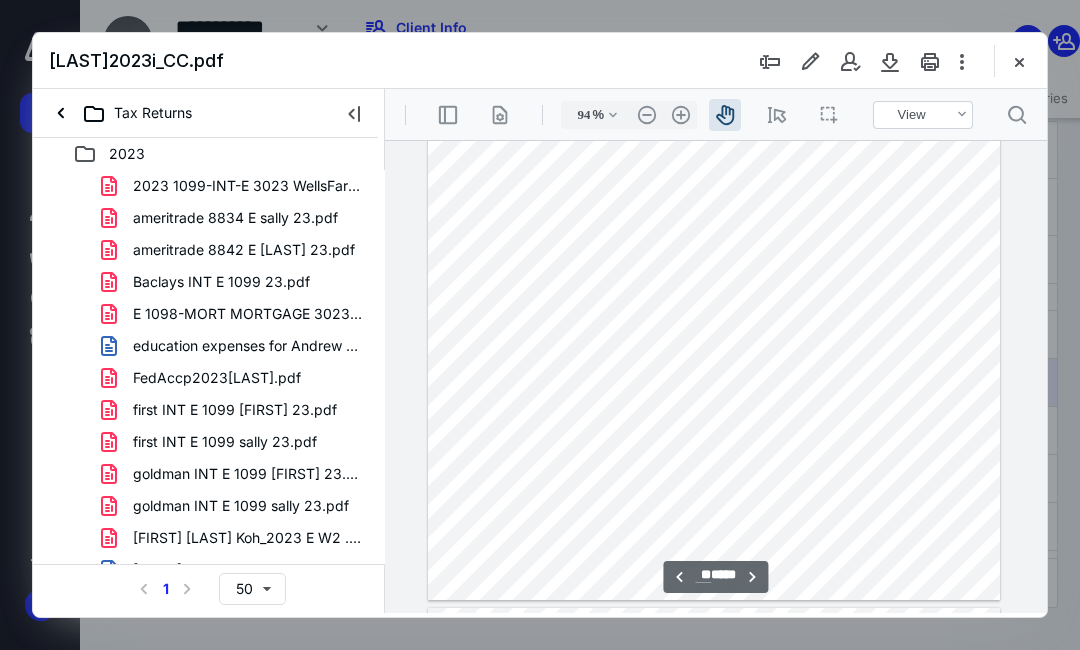 scroll, scrollTop: 25800, scrollLeft: 0, axis: vertical 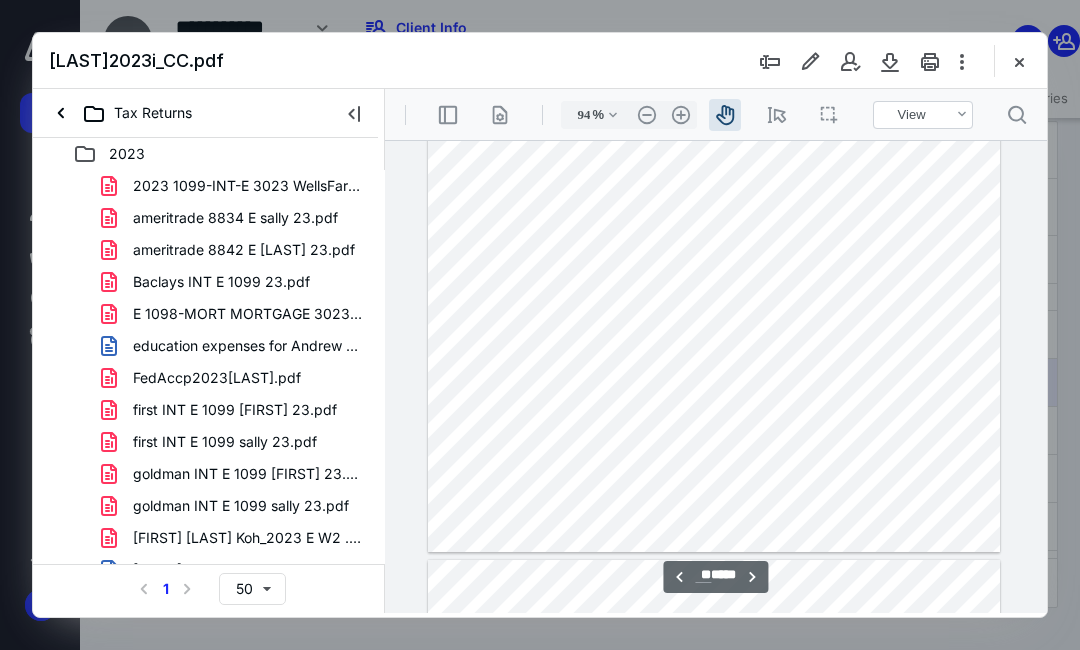 click at bounding box center (714, 181) 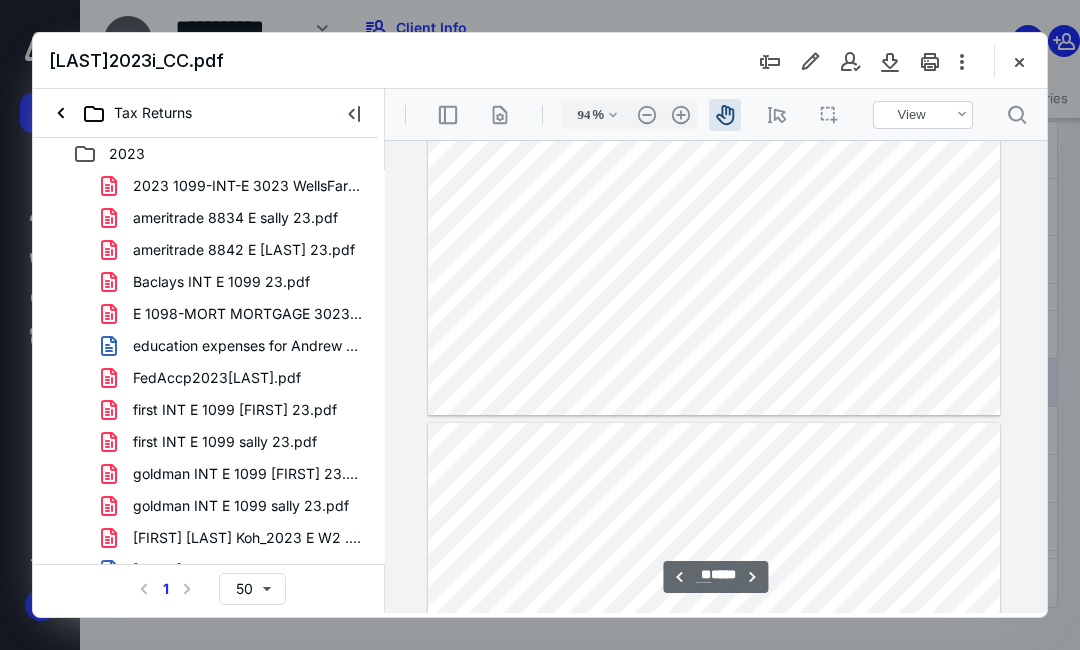 type on "**" 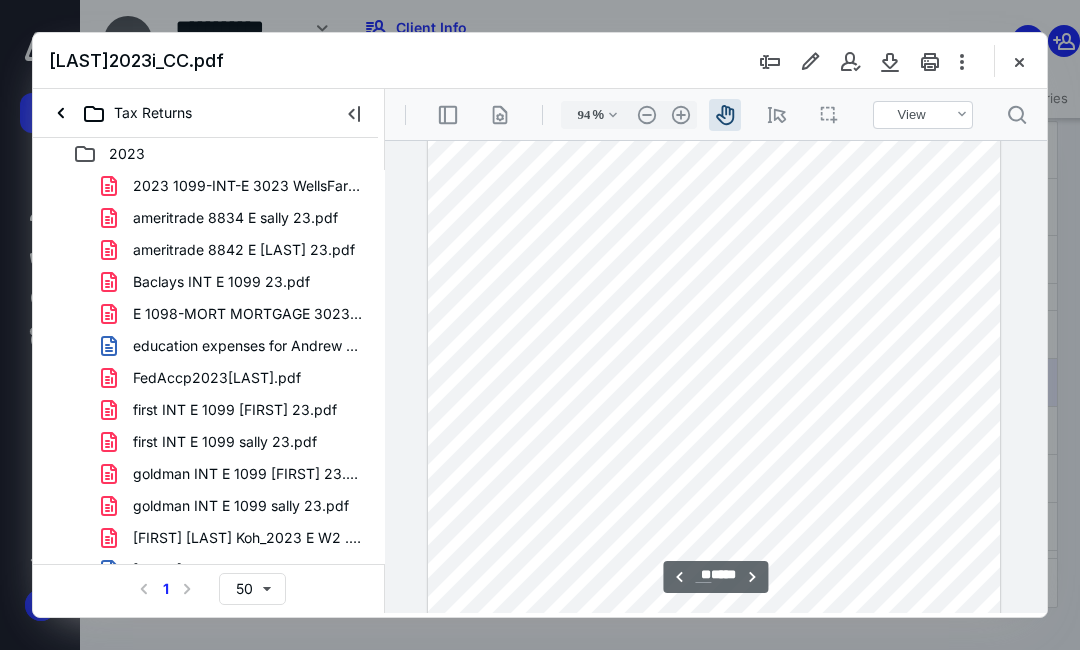 scroll, scrollTop: 18080, scrollLeft: 0, axis: vertical 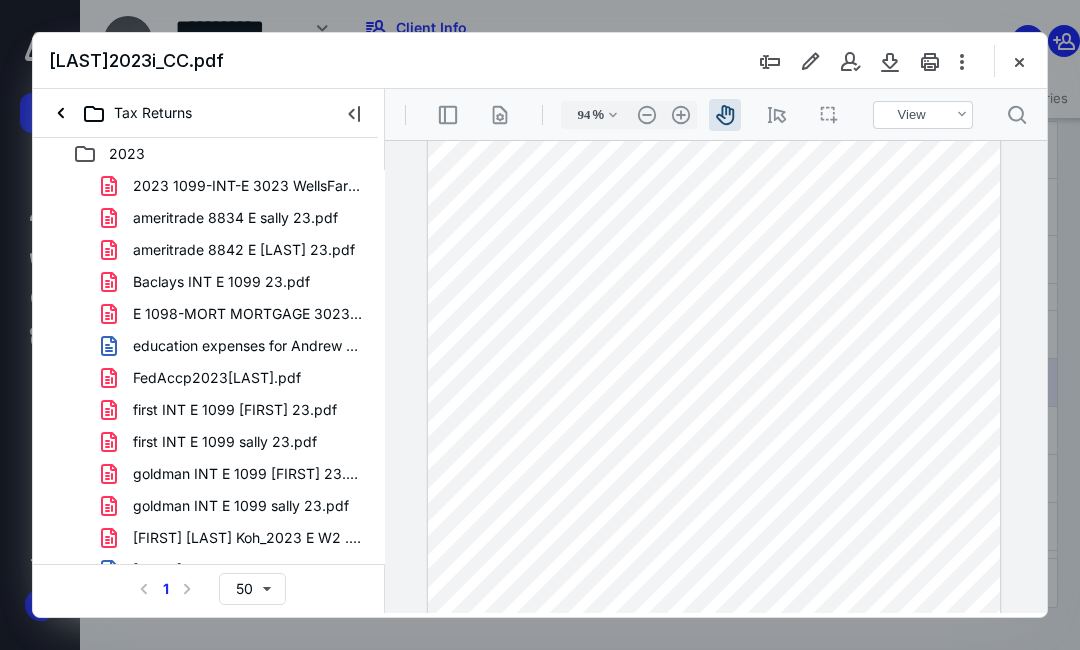 click on "Tax Returns" at bounding box center (124, 113) 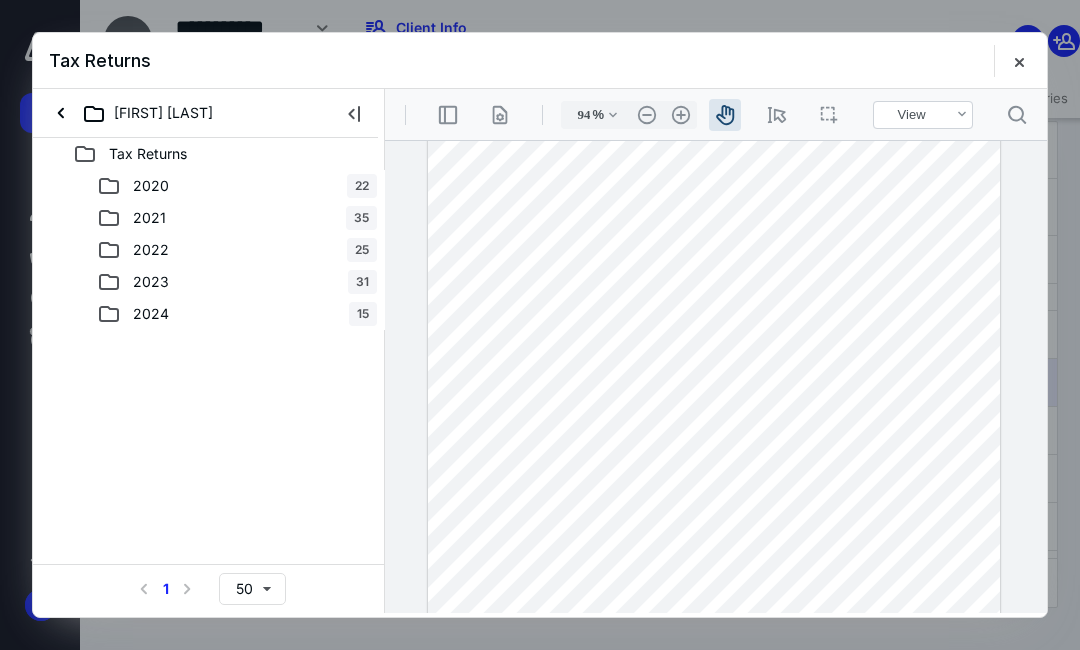 click on "2023 31" at bounding box center [209, 282] 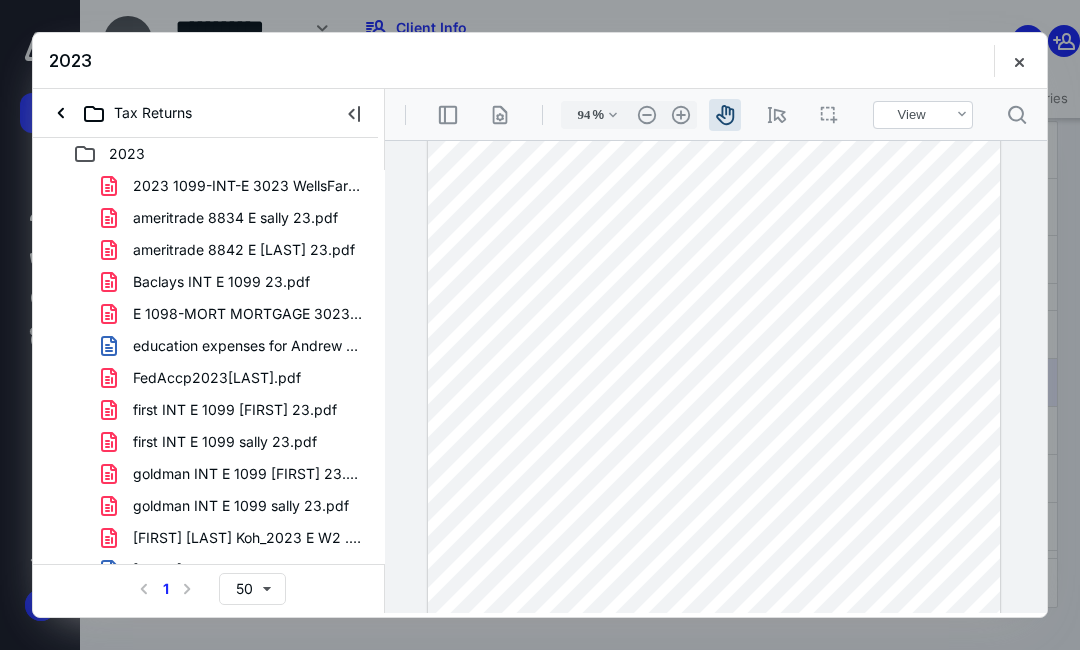 click on "Tax Returns" at bounding box center [124, 113] 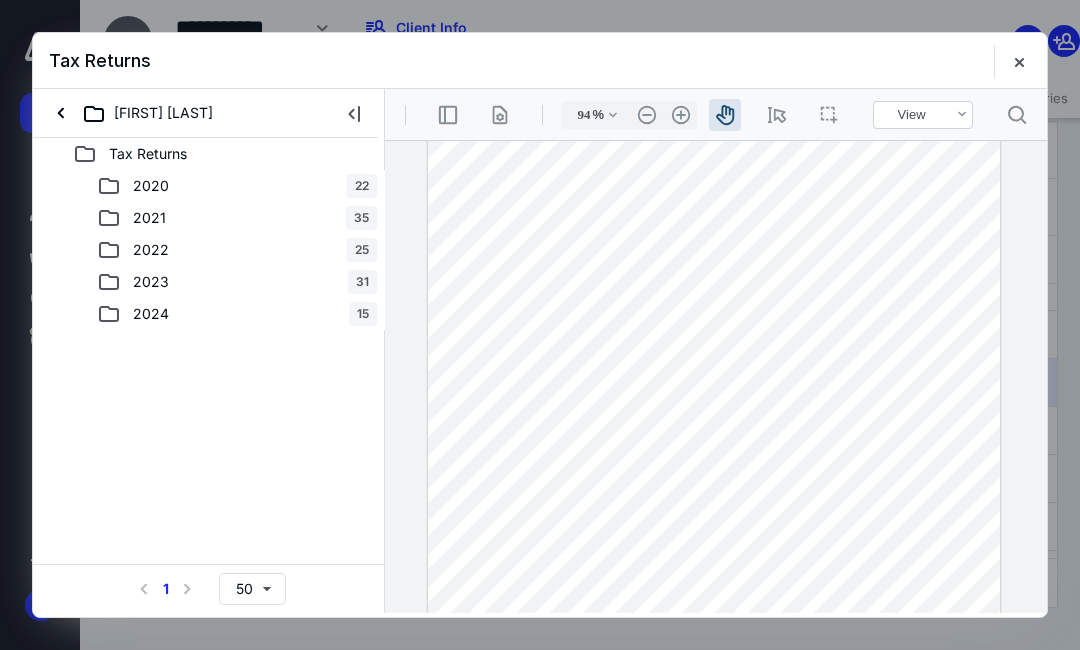 click on "2022" at bounding box center [151, 250] 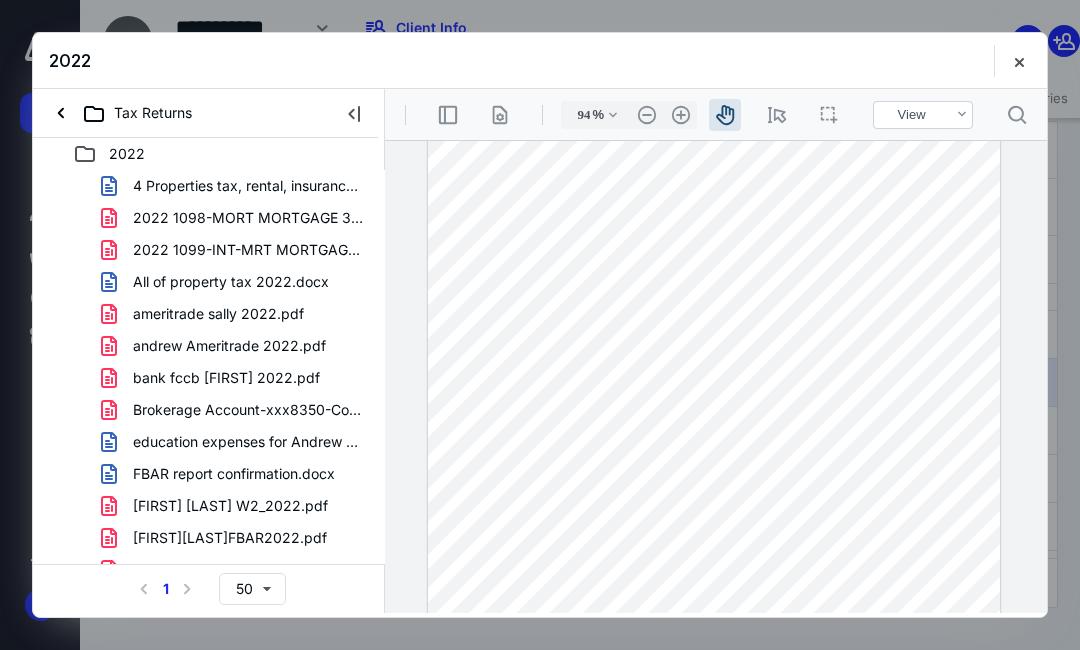 click on "2022 1099-INT-MRT MORTGAGE 3023 WellsFargo.pdf" at bounding box center [249, 250] 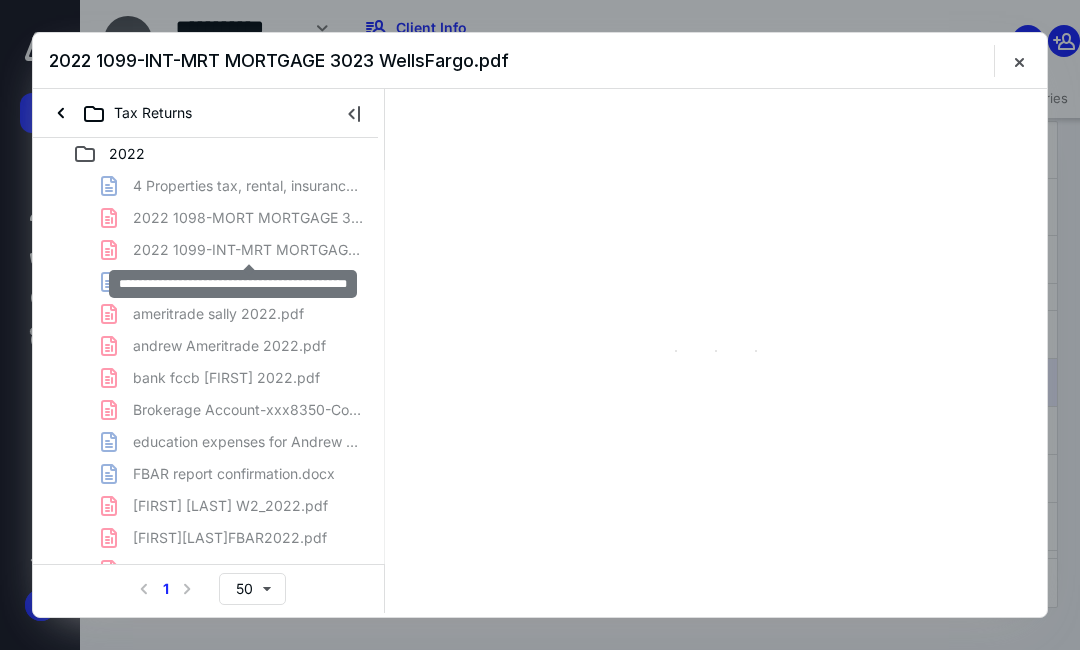 scroll, scrollTop: 0, scrollLeft: 0, axis: both 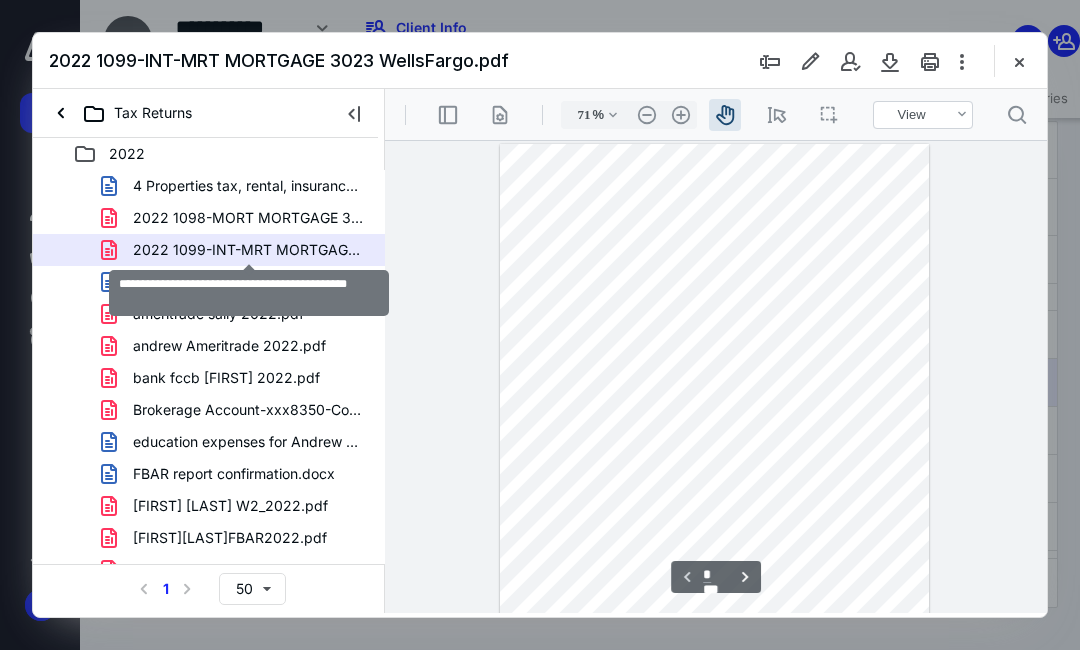 click on "2022 1099-INT-MRT MORTGAGE 3023 WellsFargo.pdf" at bounding box center (209, 250) 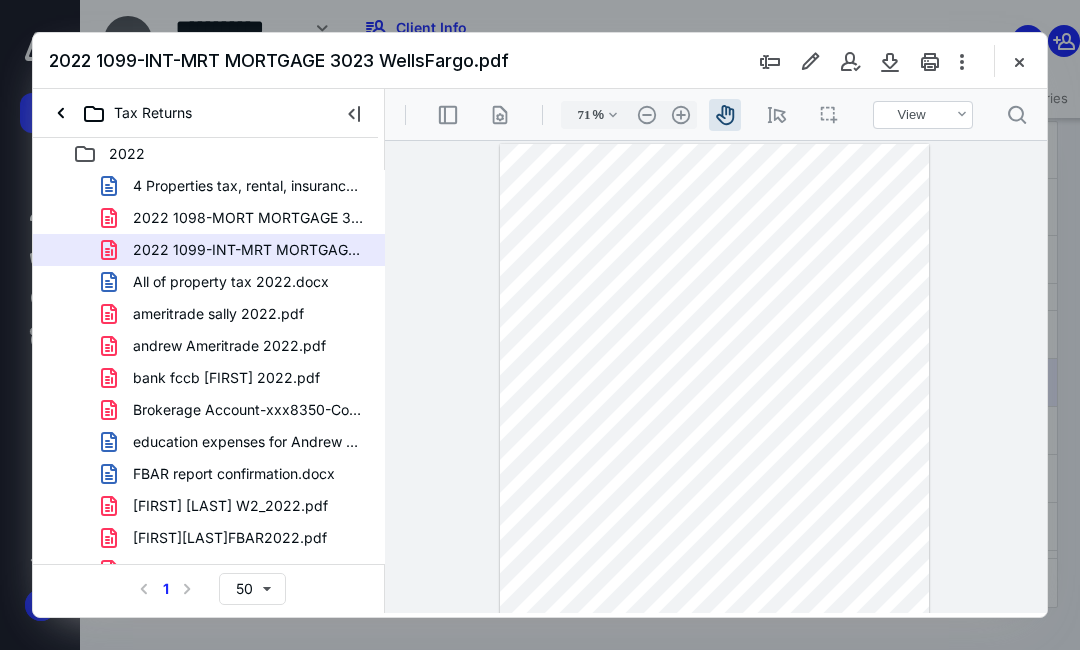click on "2022 1098-MORT MORTGAGE 3023 WellsFargo.pdf" at bounding box center (249, 218) 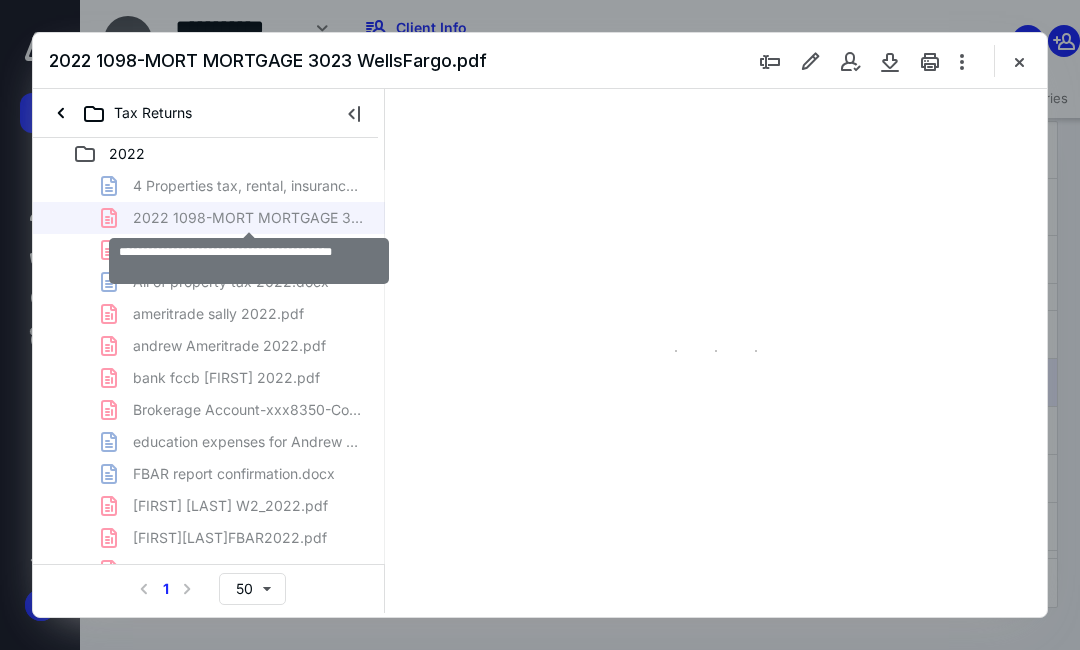 type on "71" 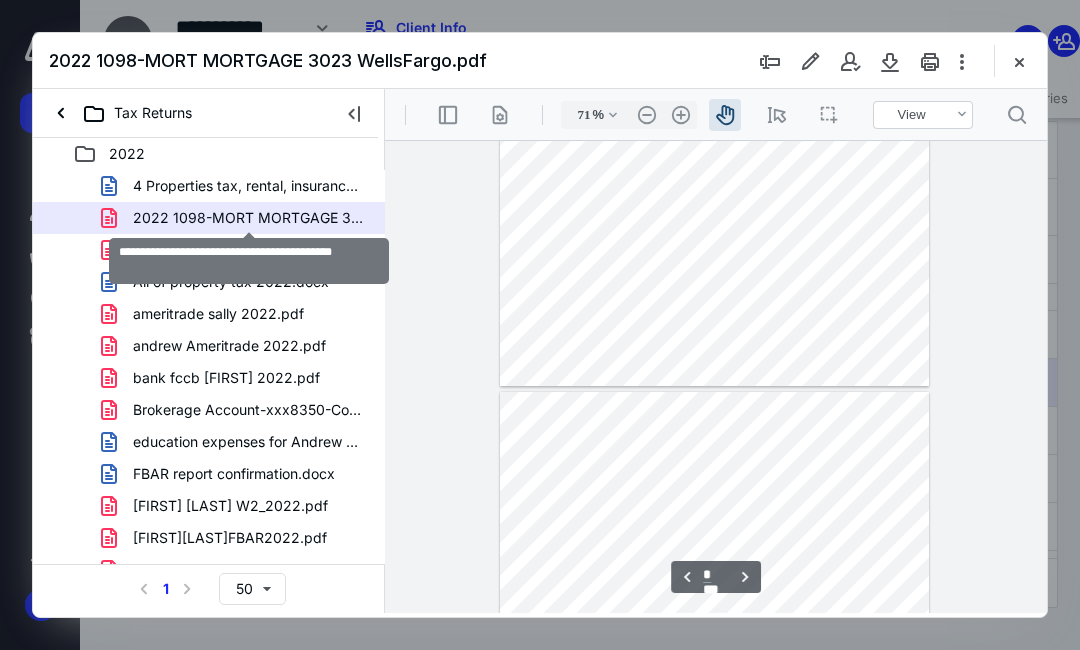 type on "*" 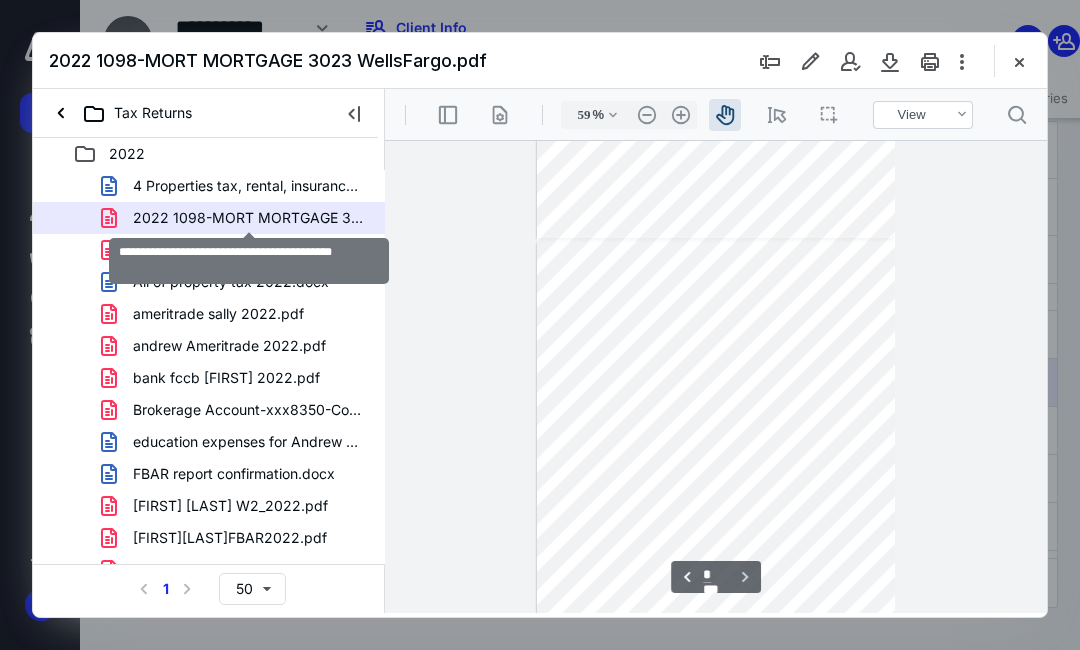 scroll, scrollTop: 827, scrollLeft: 0, axis: vertical 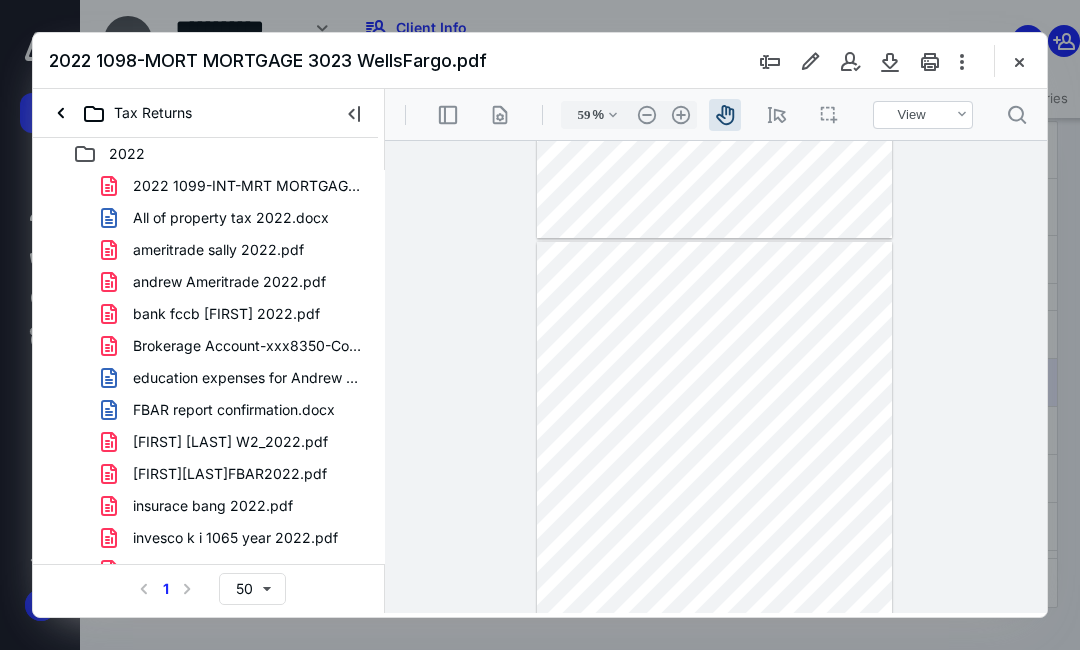 click on "All of property tax 2022.docx" at bounding box center [231, 218] 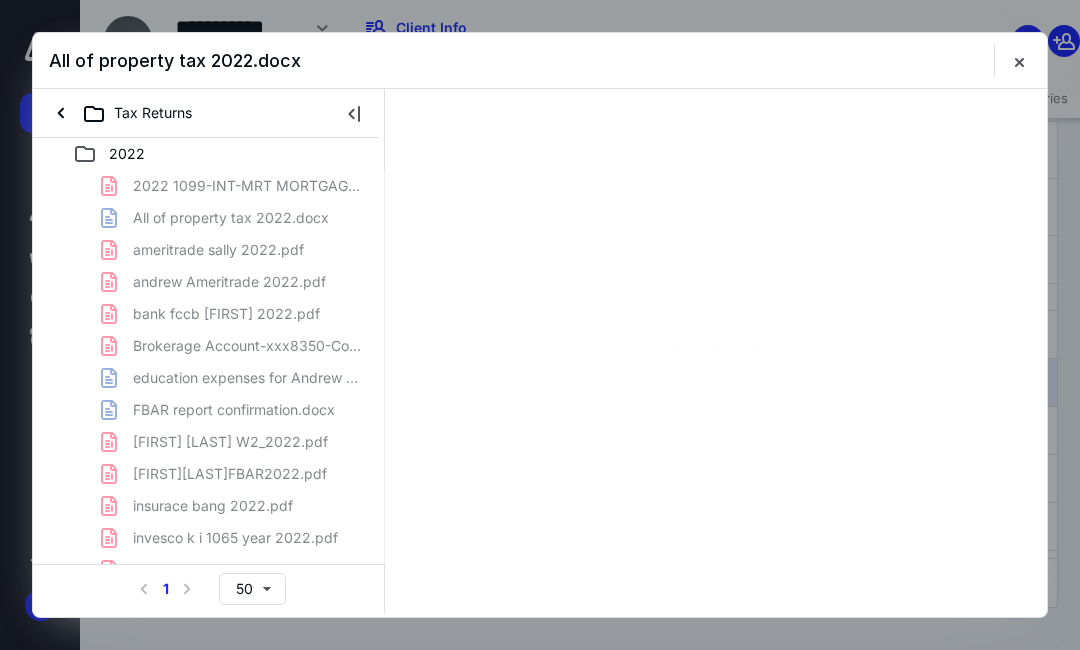 scroll, scrollTop: 0, scrollLeft: 0, axis: both 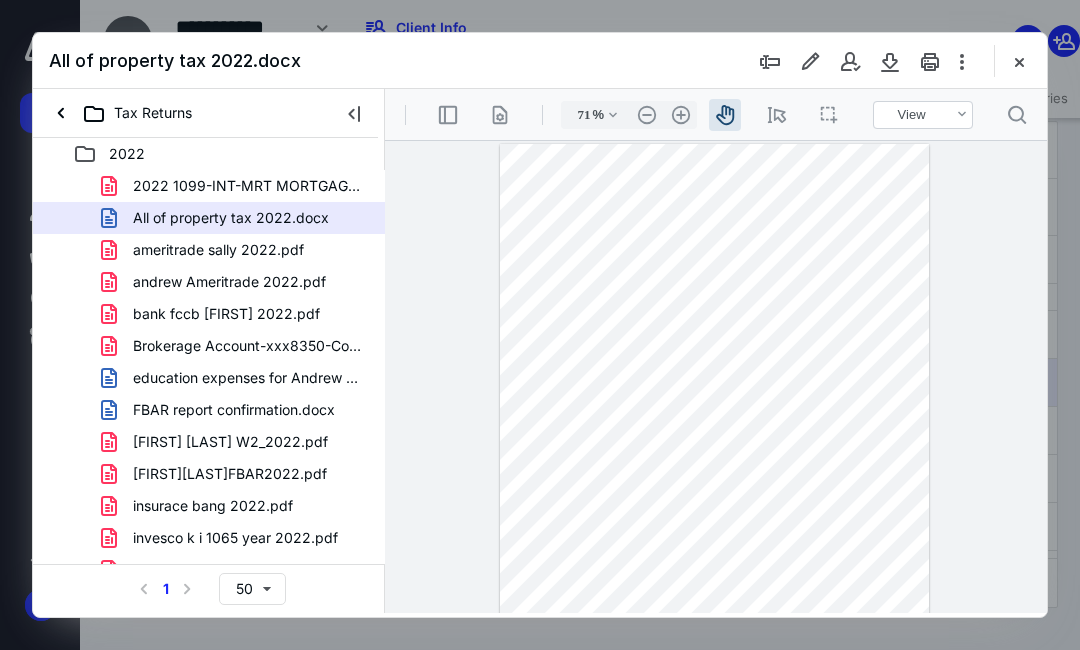 click on "ameritrade sally 2022.pdf" at bounding box center (218, 250) 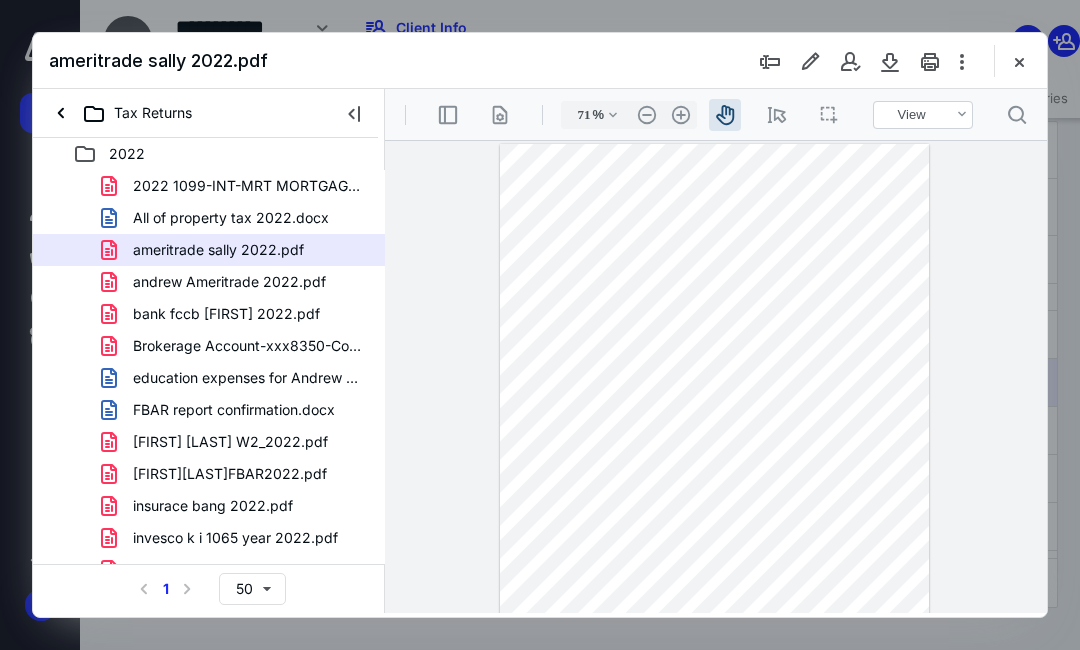 click on "bank fccb [FIRST] 2022.pdf" at bounding box center [226, 314] 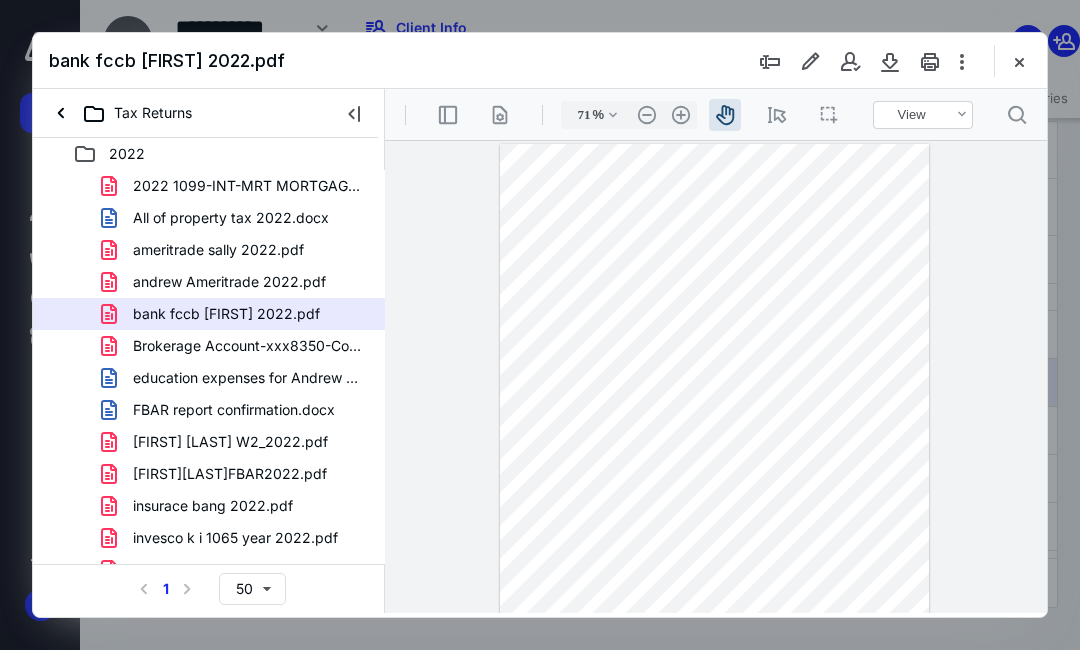 click on "education expenses for Andrew and Sally 2022.docx" at bounding box center (249, 378) 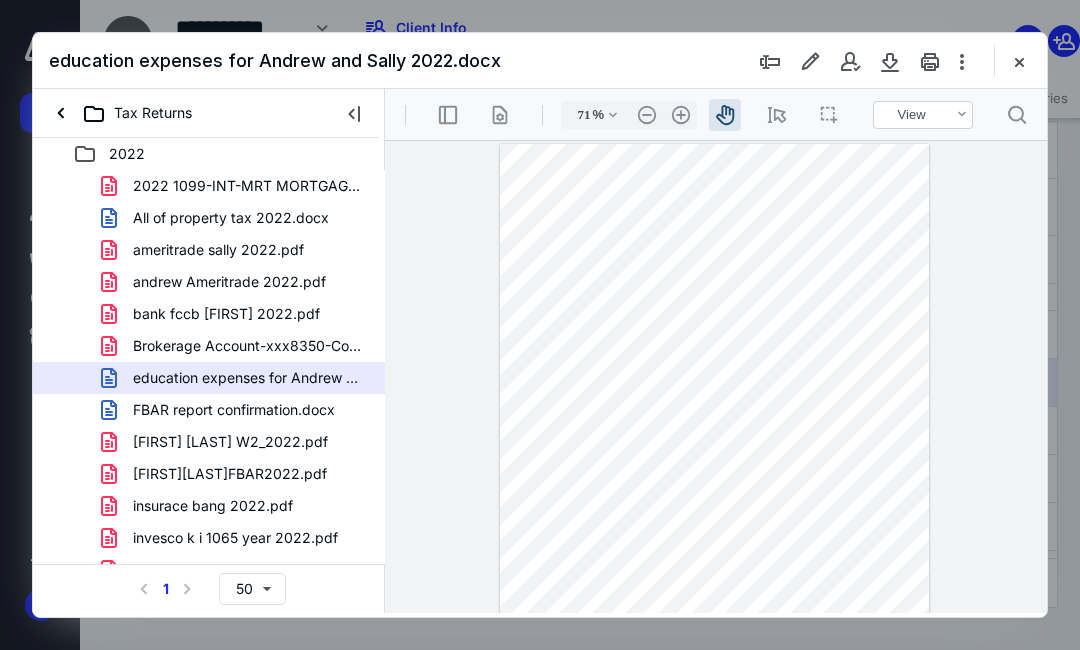 click on "insurace bang 2022.pdf" at bounding box center [213, 506] 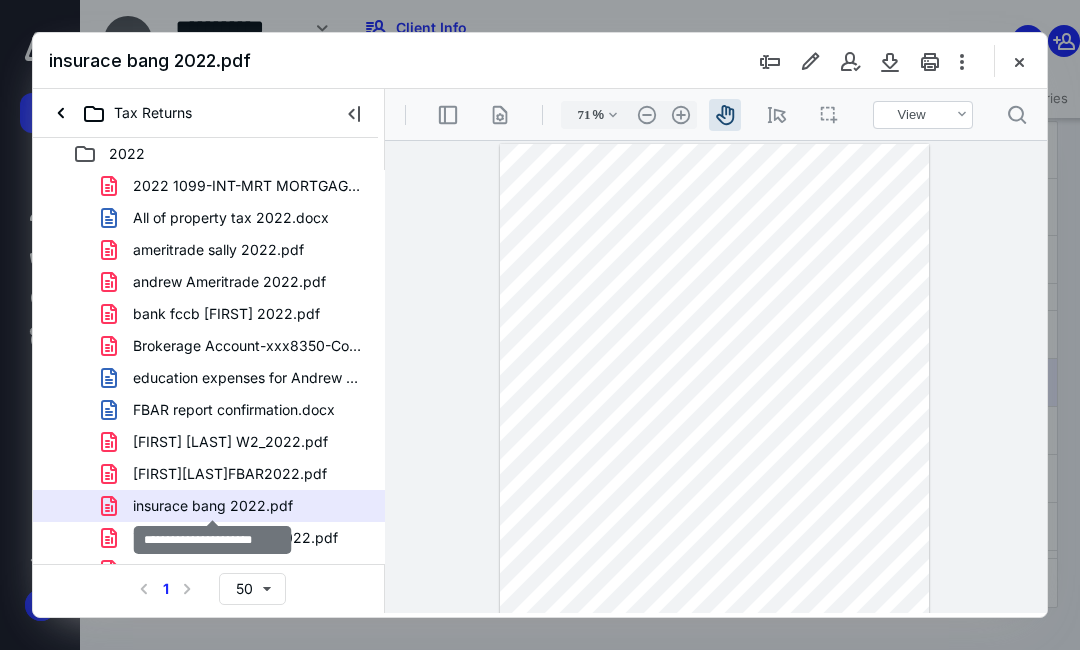 click on "Tax Returns" at bounding box center (124, 113) 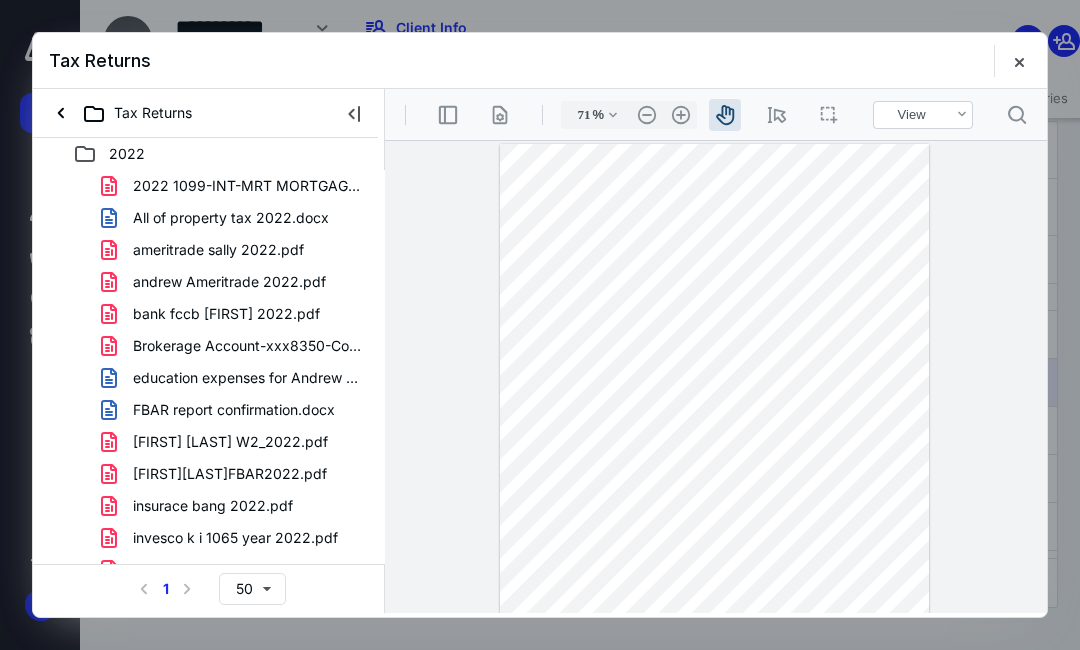 scroll, scrollTop: 0, scrollLeft: 0, axis: both 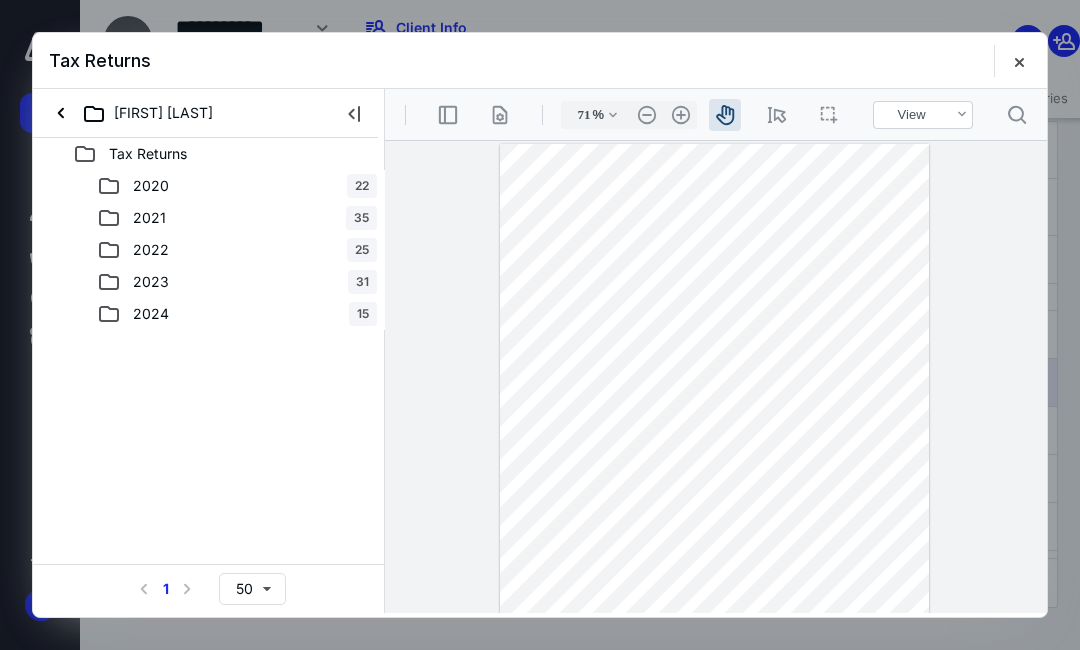 click on "2024 15" at bounding box center (209, 314) 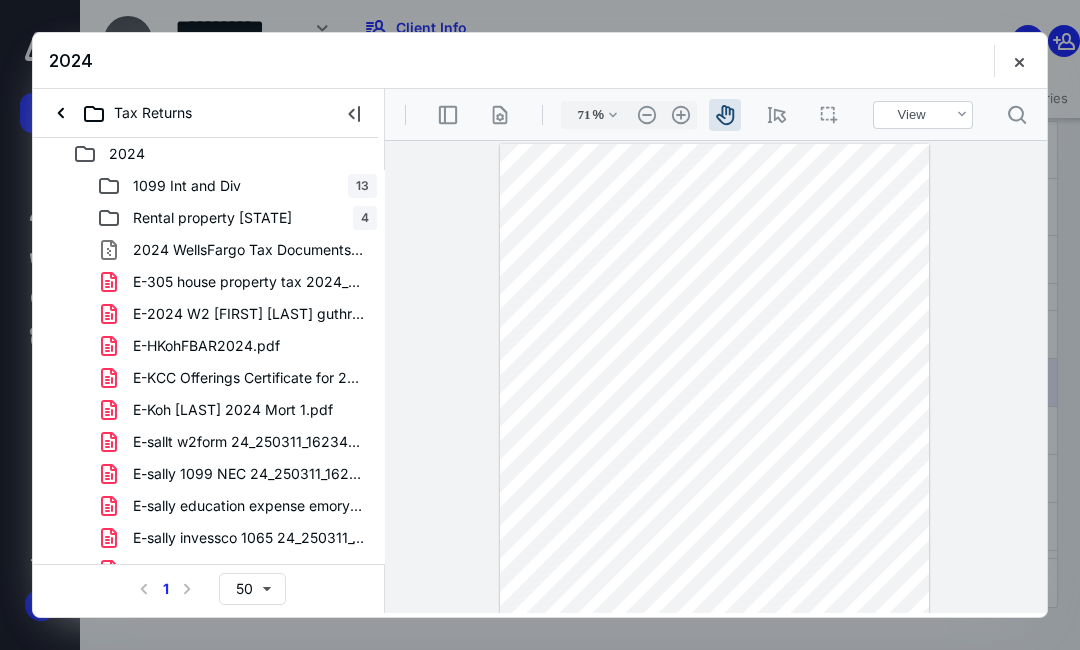 click on "Tax Returns" at bounding box center (124, 113) 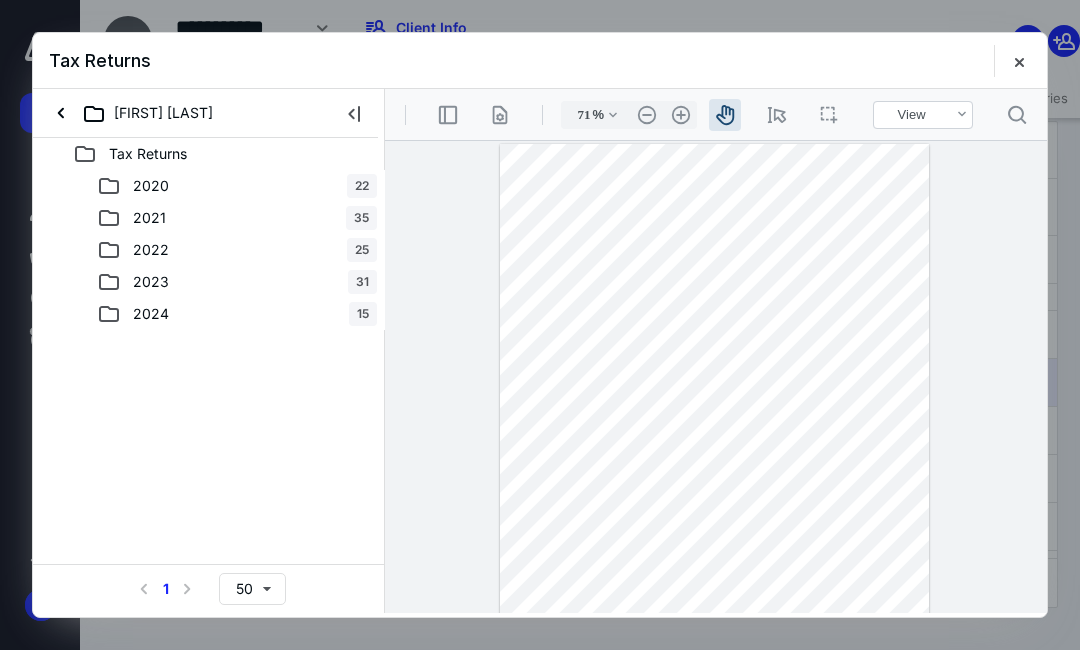 click on "2023 31" at bounding box center (237, 282) 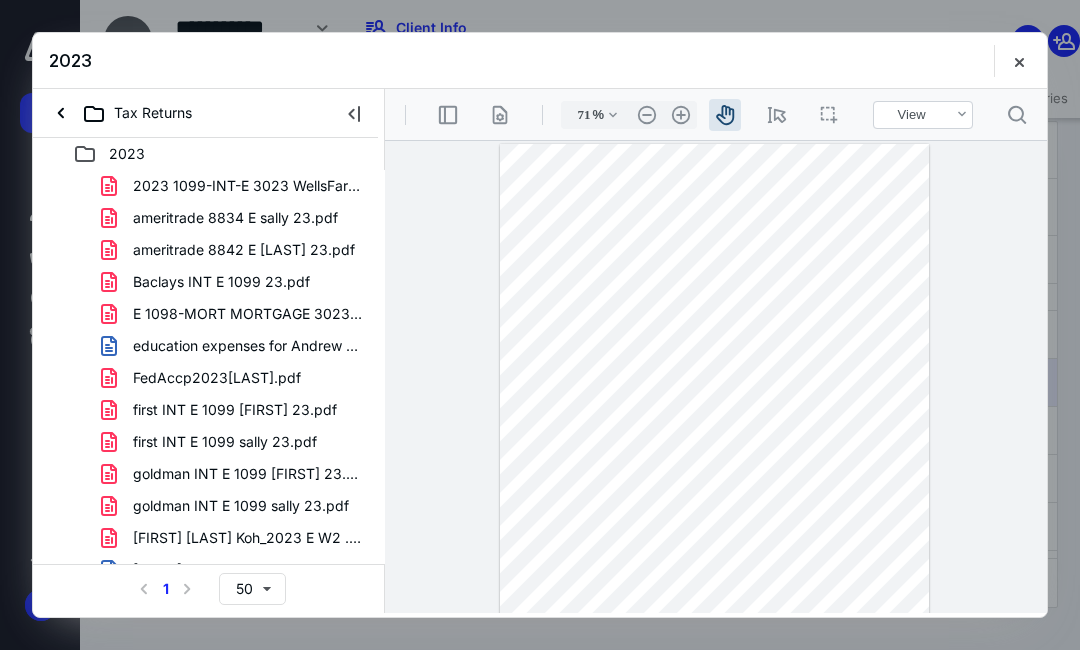 click on "ameritrade 8834 E sally 23.pdf" at bounding box center (235, 218) 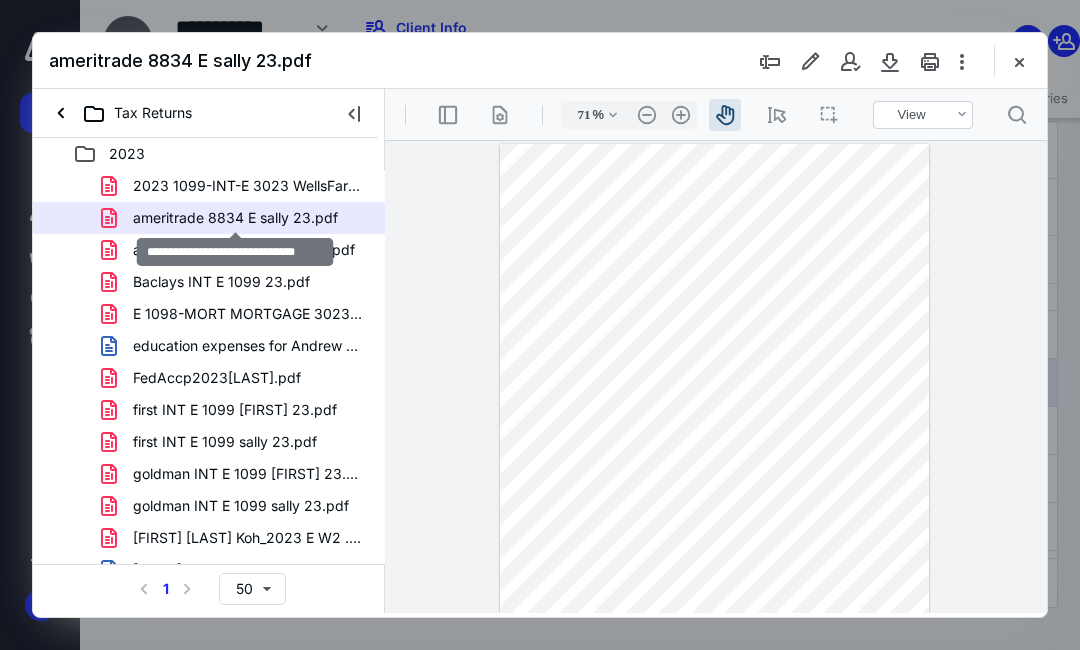 click on "Baclays INT E 1099 23.pdf" at bounding box center (209, 282) 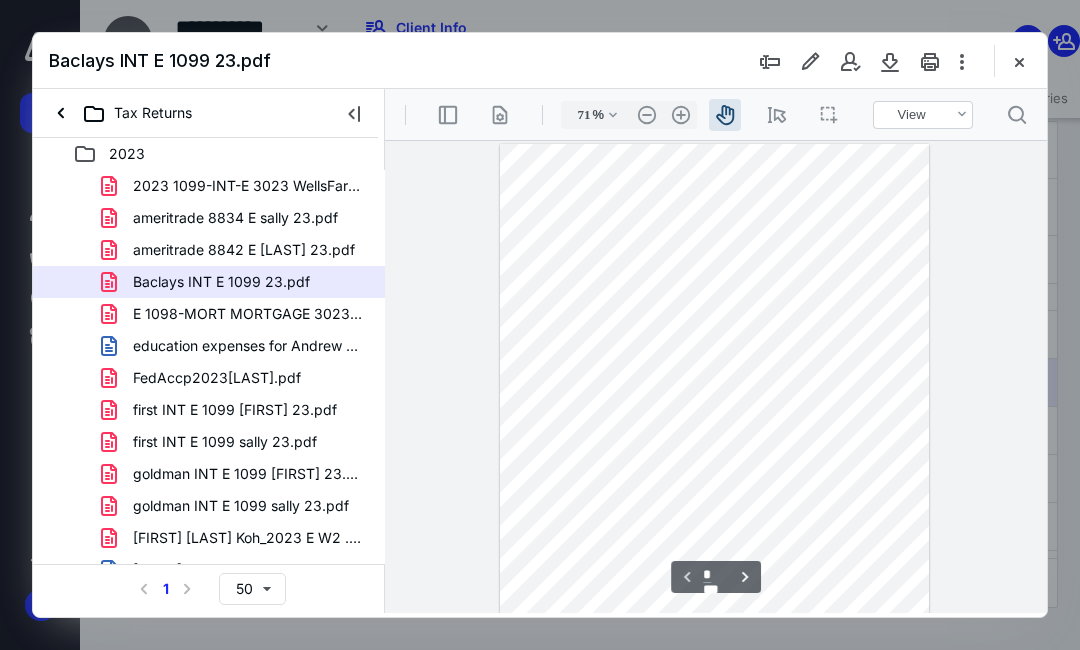 click on "ameritrade 8842 E [LAST] 23.pdf" at bounding box center [244, 250] 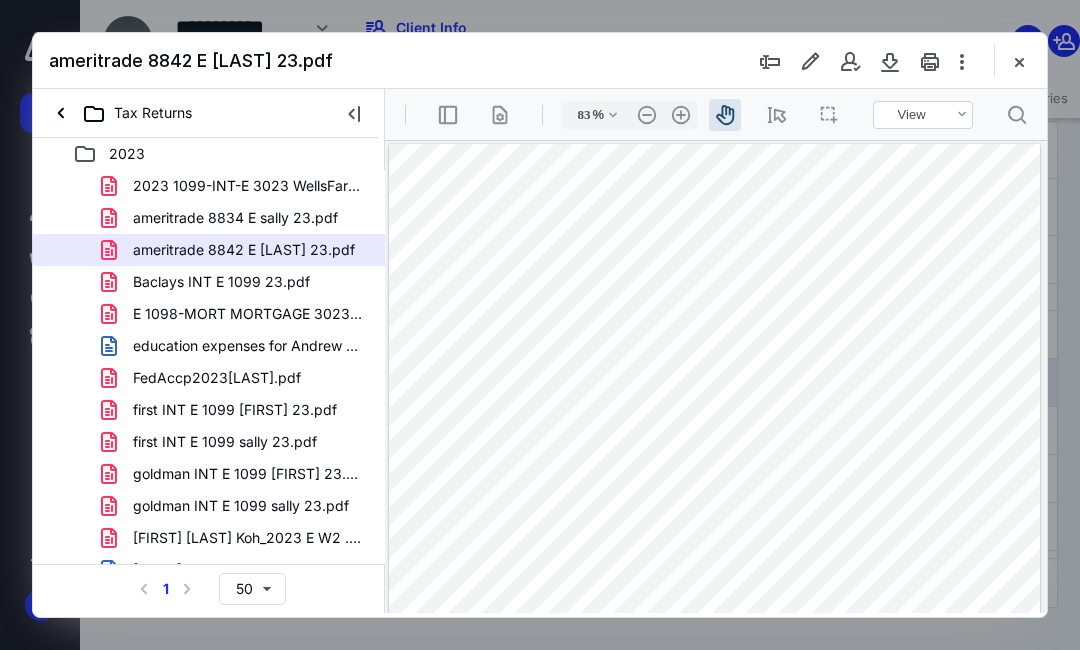 scroll, scrollTop: 0, scrollLeft: 0, axis: both 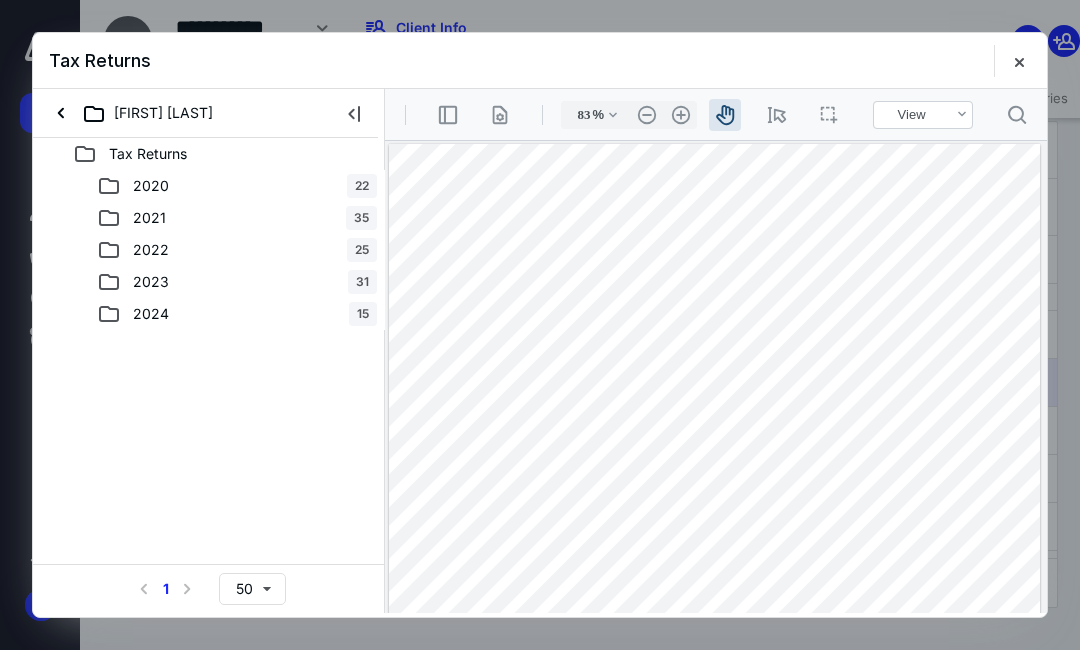 click on "15" at bounding box center (363, 314) 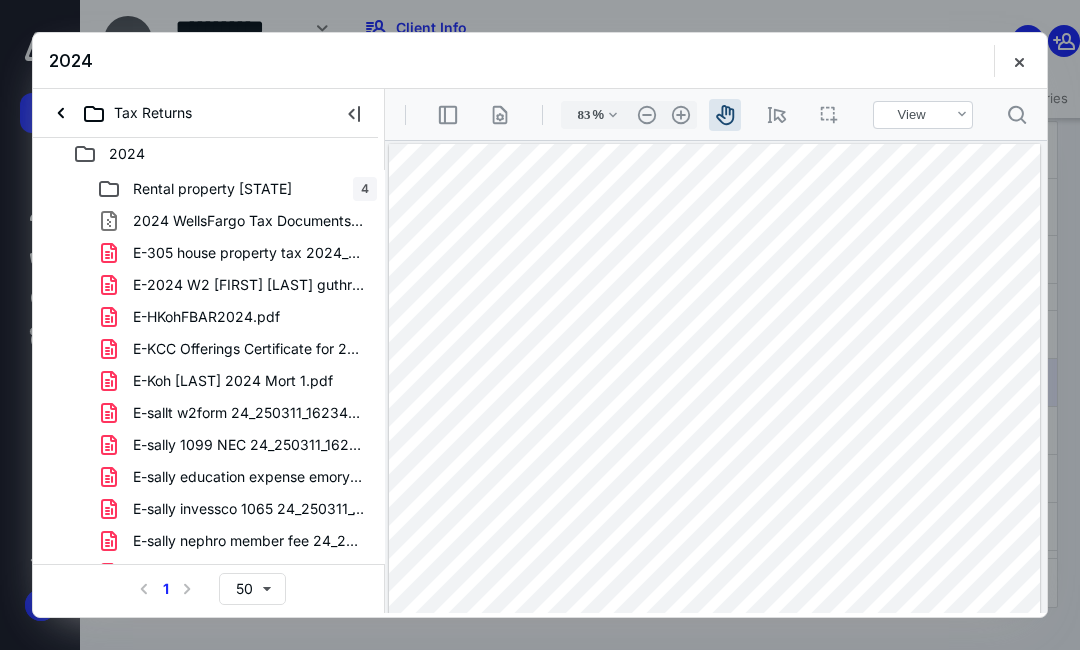 scroll, scrollTop: 16, scrollLeft: 0, axis: vertical 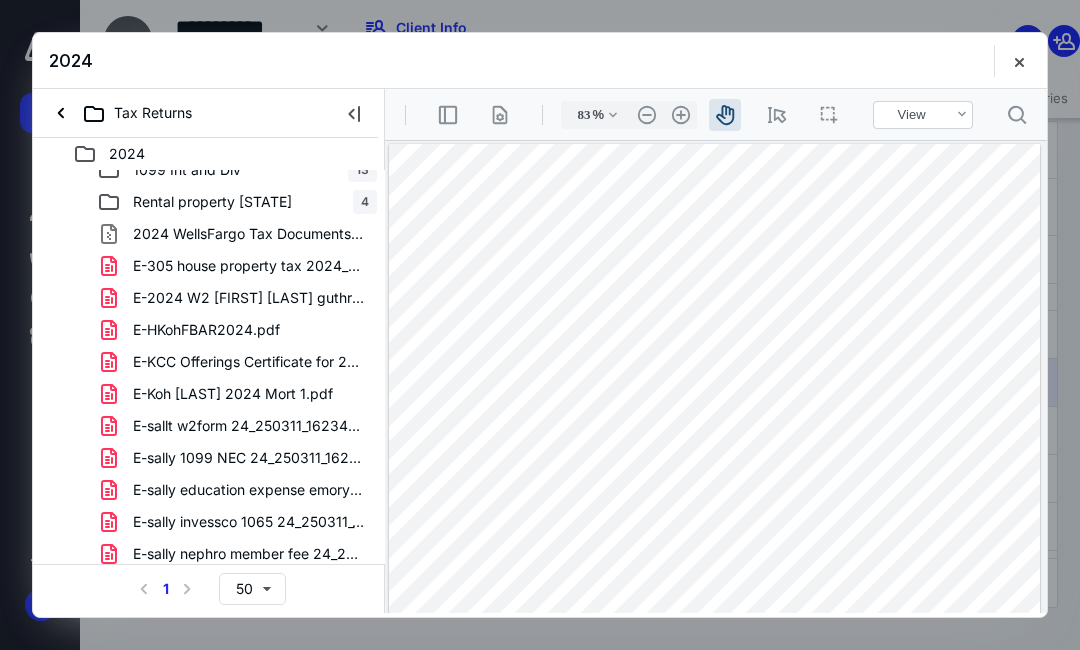 click on "1099 Int and Div" at bounding box center [209, 170] 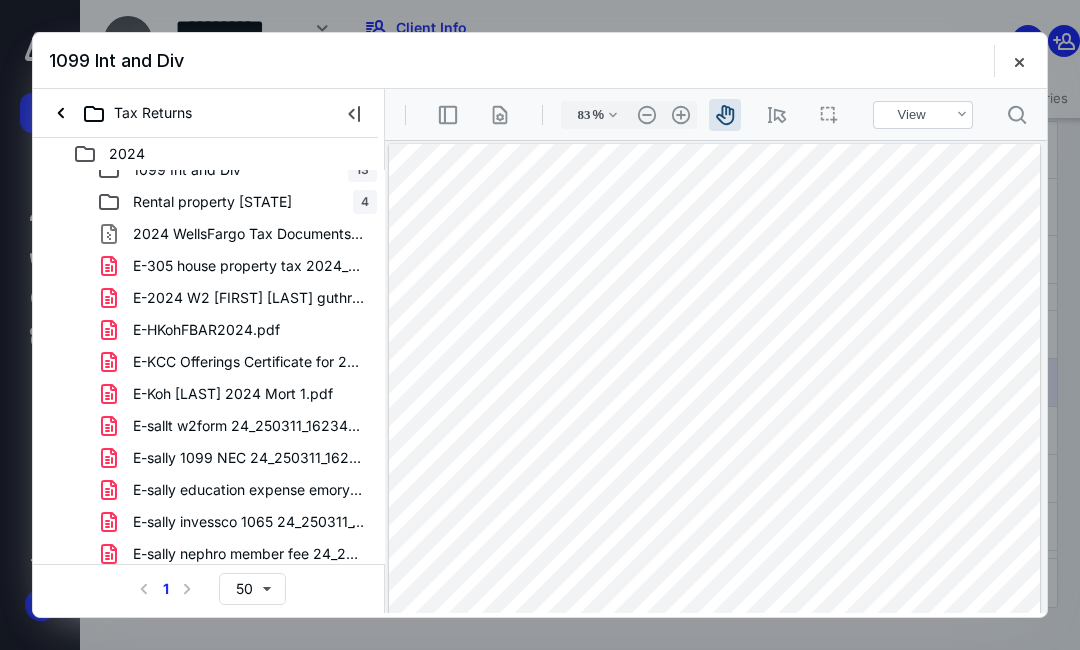 scroll, scrollTop: 0, scrollLeft: 0, axis: both 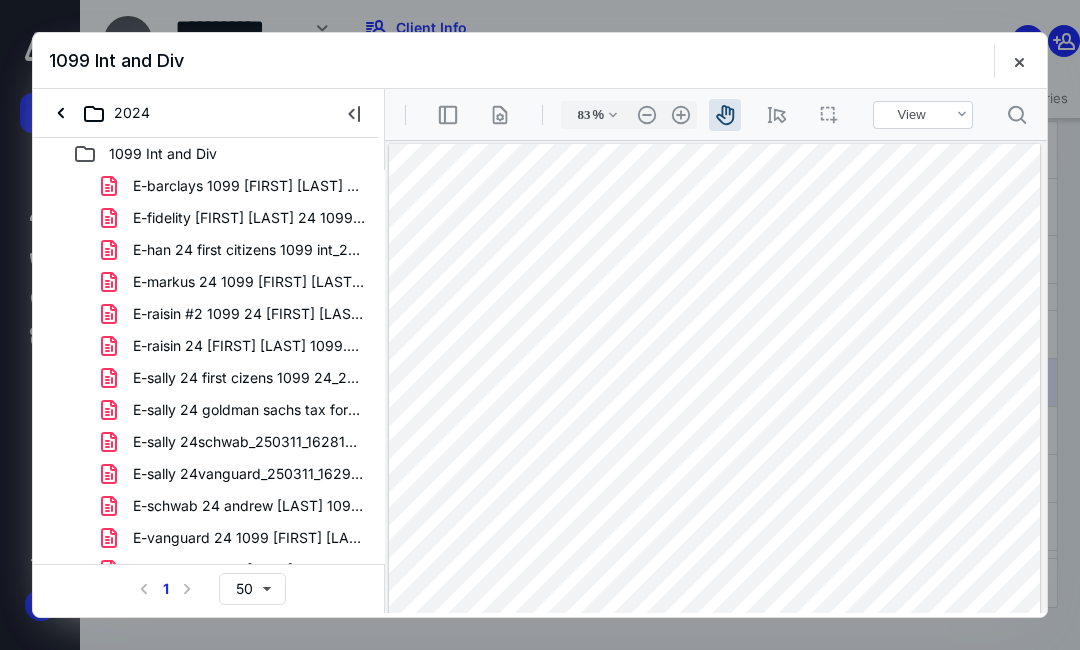 click on "2024" at bounding box center (103, 113) 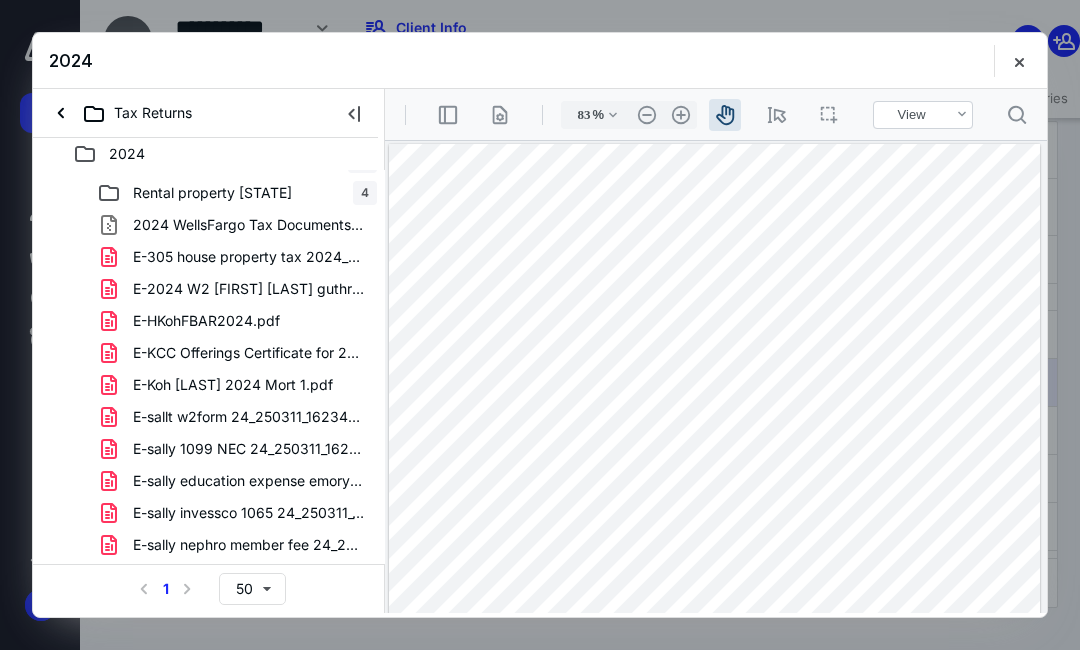 scroll, scrollTop: 52, scrollLeft: 0, axis: vertical 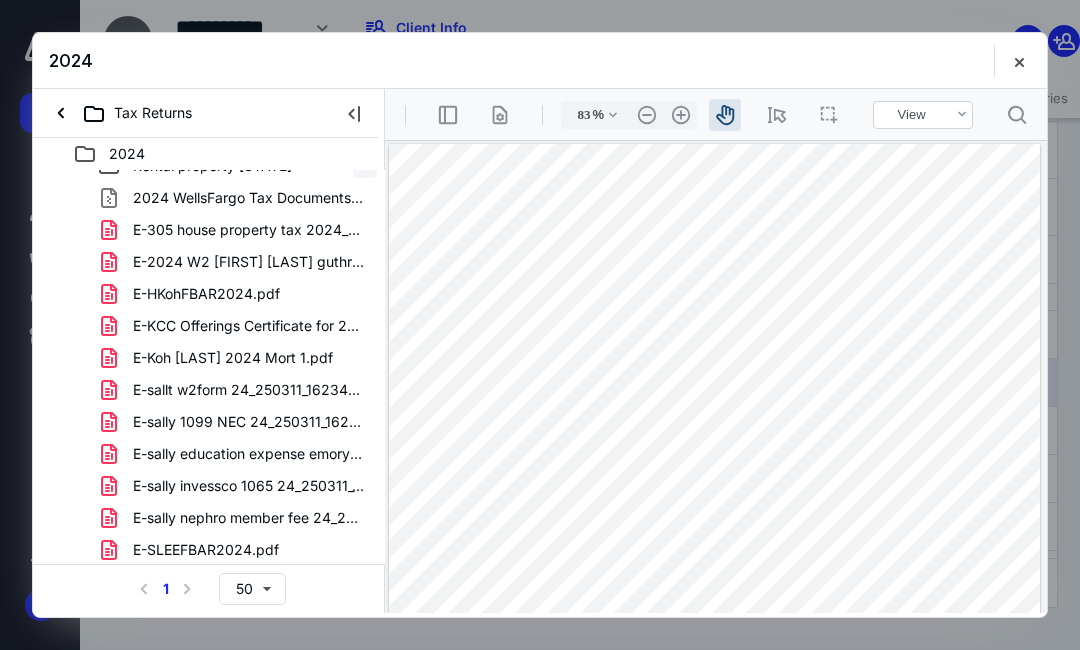 click on "schwab 24 [FIRST] [LAST] 1099 ANDREW.pdf" at bounding box center (209, 646) 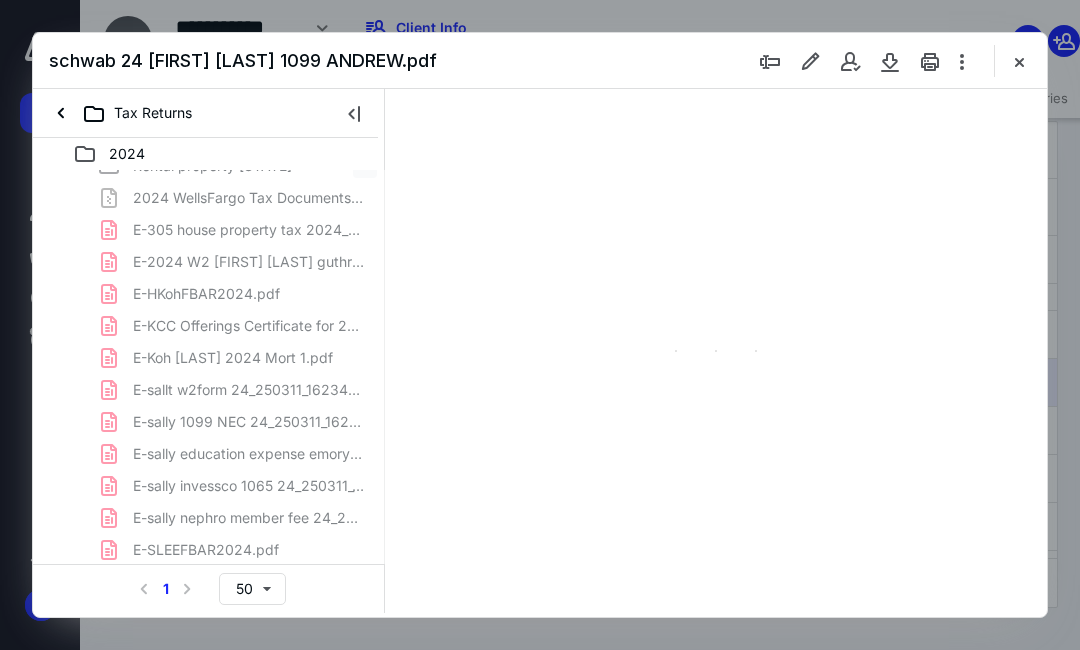 type on "83" 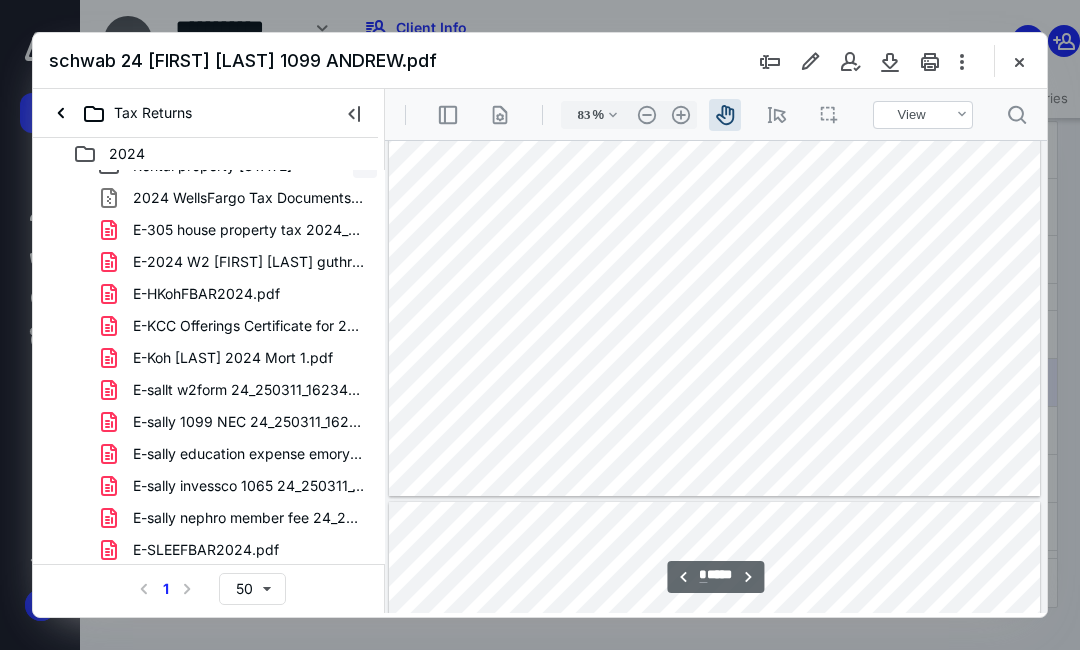 type on "**" 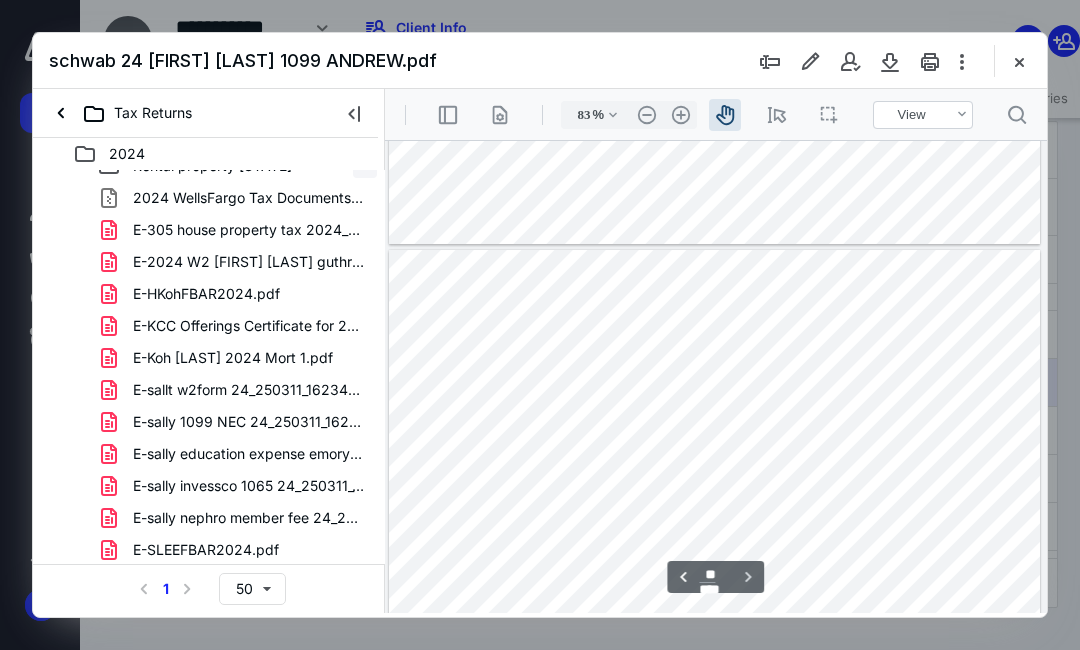 scroll, scrollTop: 4528, scrollLeft: 0, axis: vertical 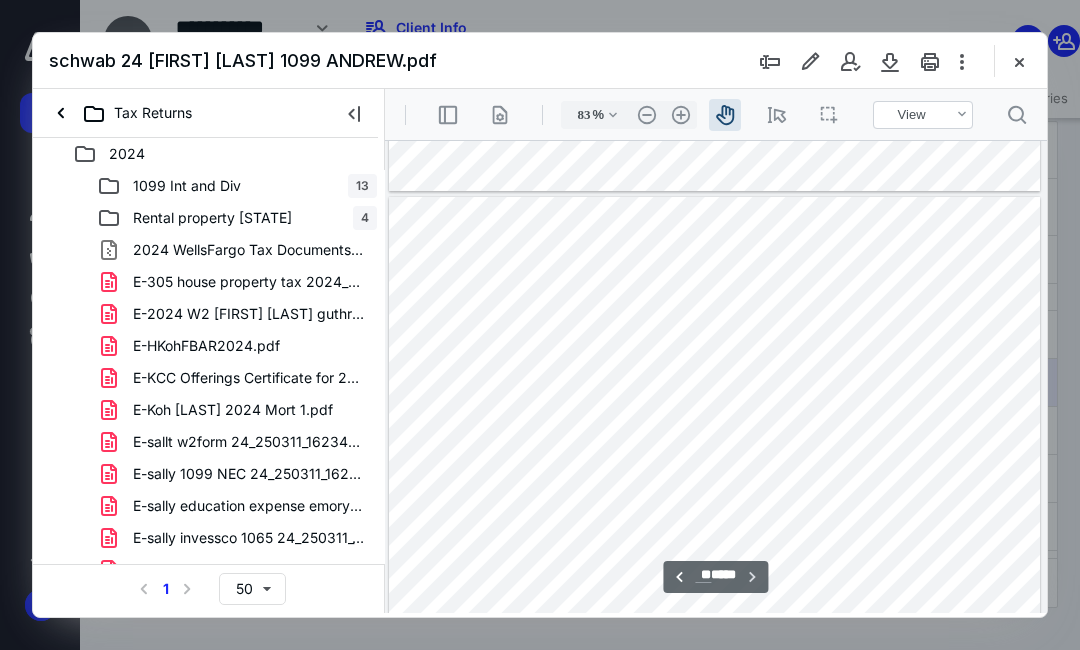 click on "1099 Int and Div" at bounding box center [187, 186] 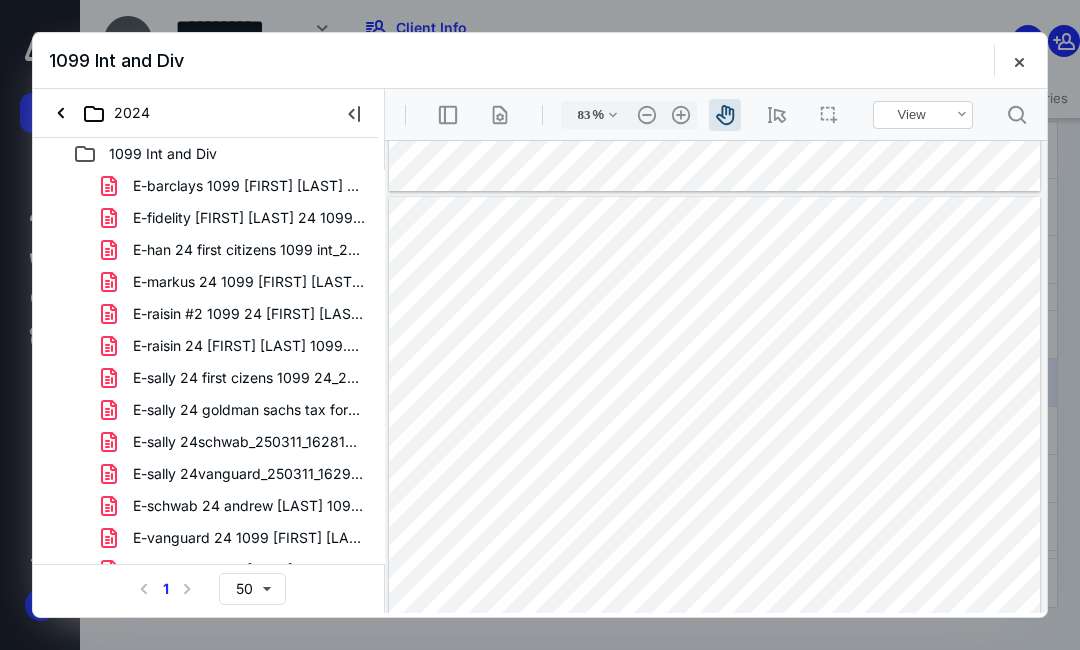 click on "1099 Int and Div" at bounding box center (163, 154) 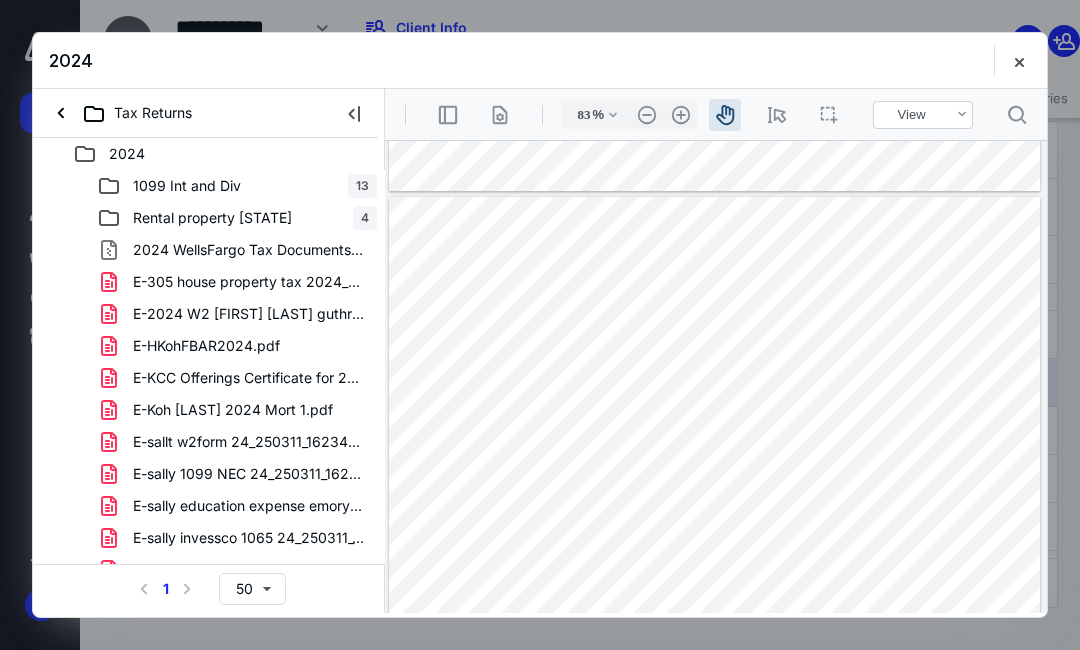 click on "Tax Returns" at bounding box center (124, 113) 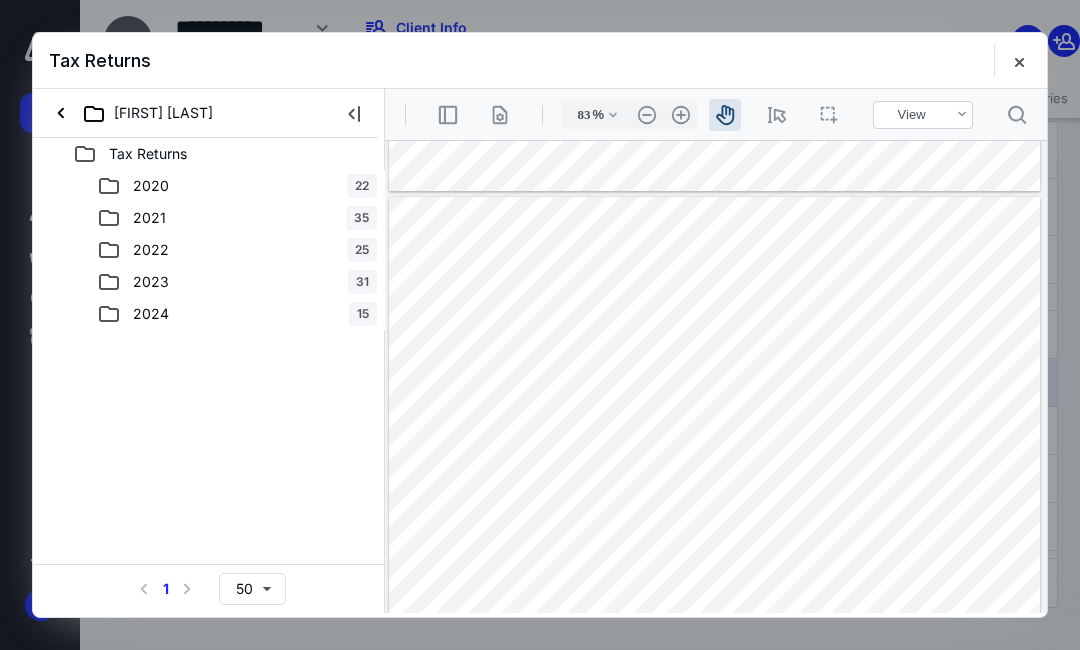 click on "2023 31" at bounding box center [237, 282] 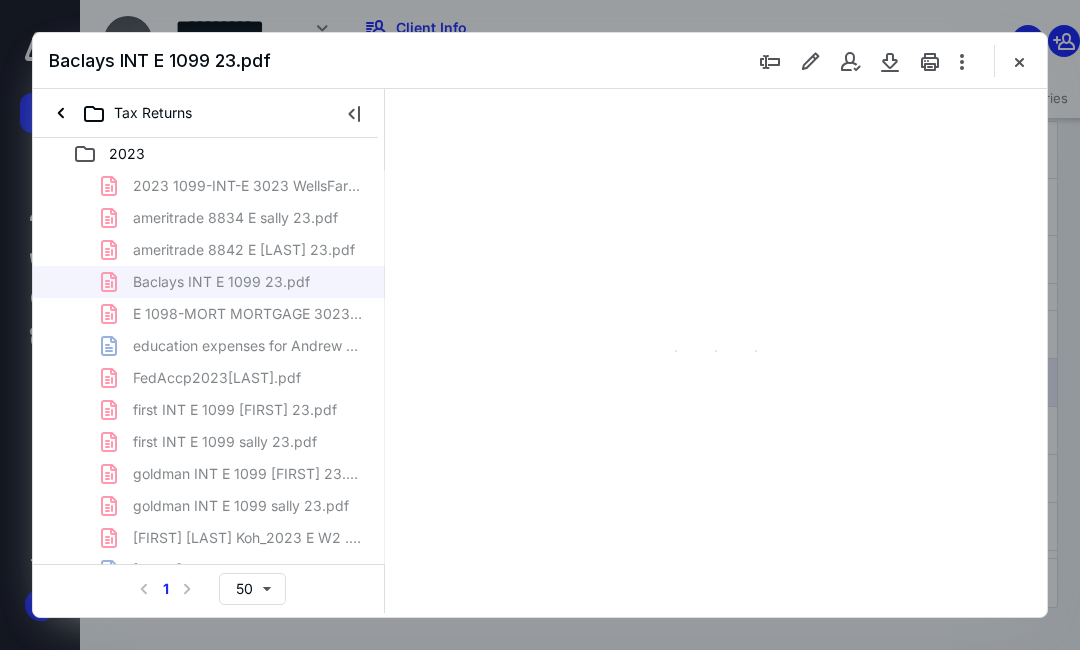 type on "71" 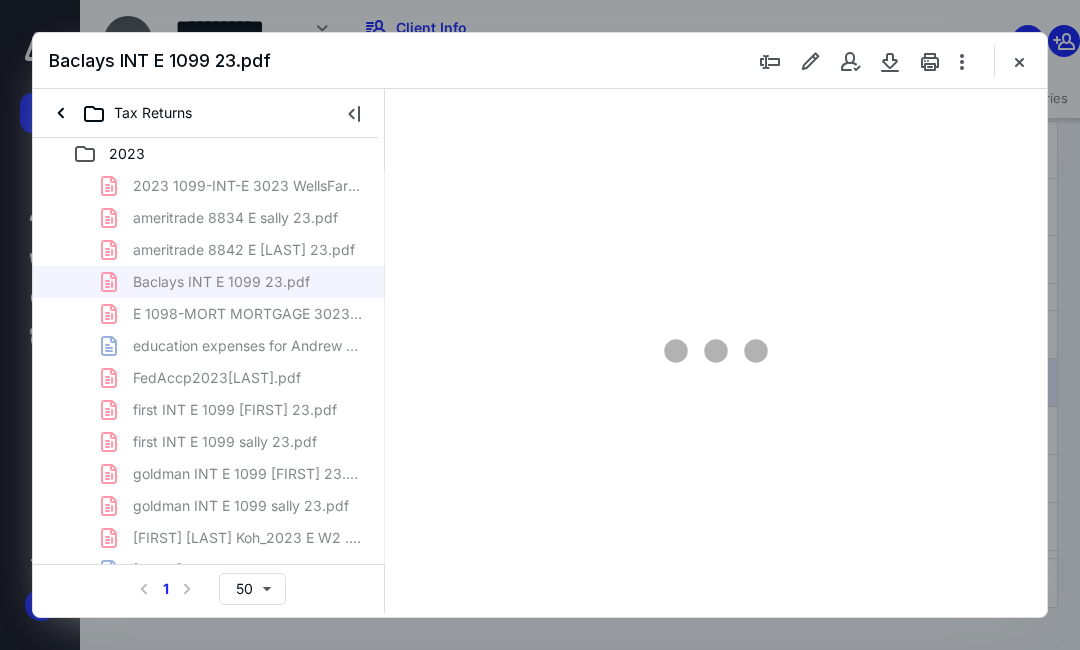 scroll, scrollTop: 0, scrollLeft: 0, axis: both 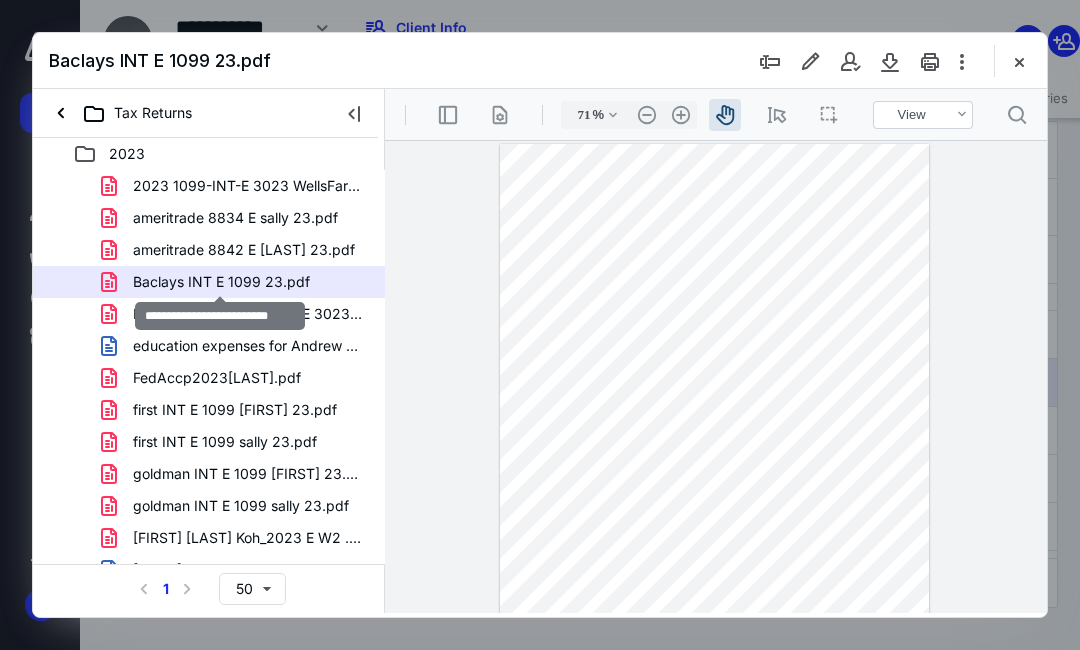 click at bounding box center (1019, 61) 